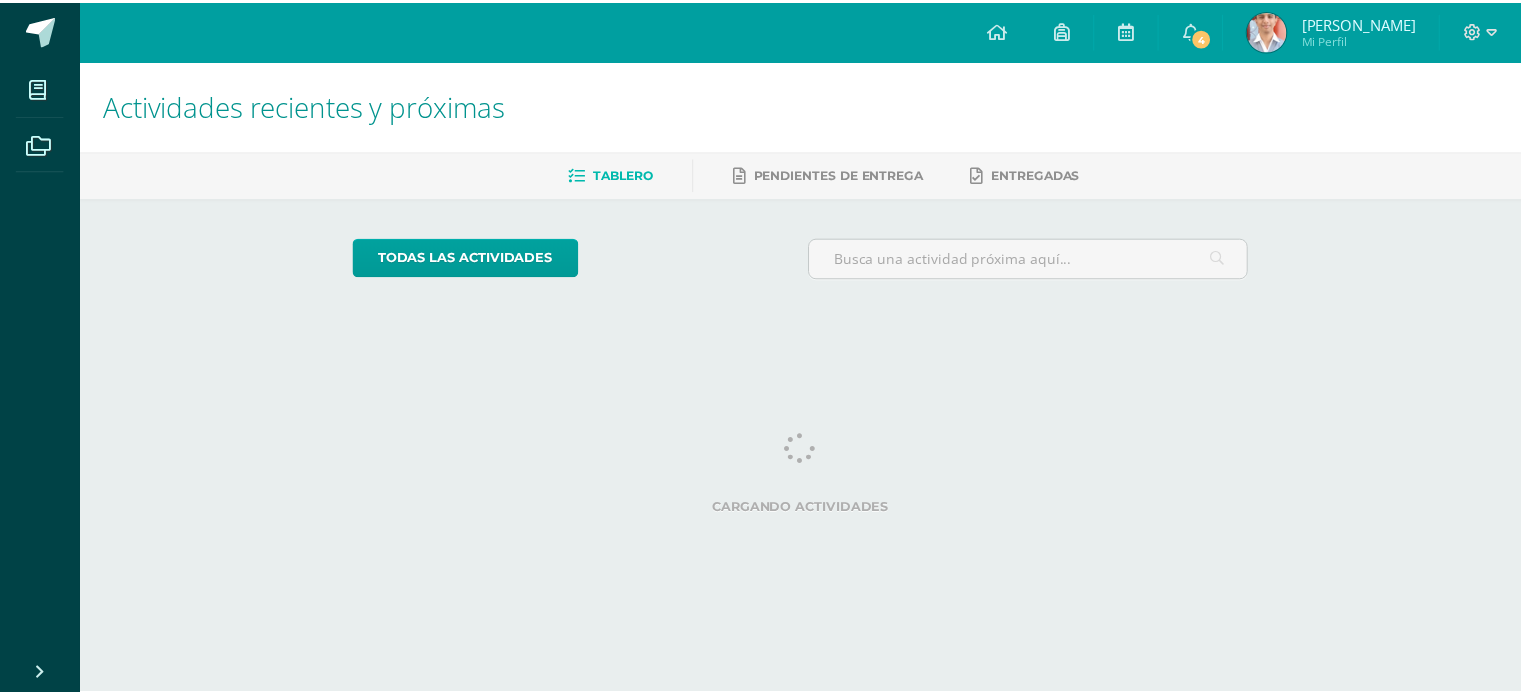 scroll, scrollTop: 0, scrollLeft: 0, axis: both 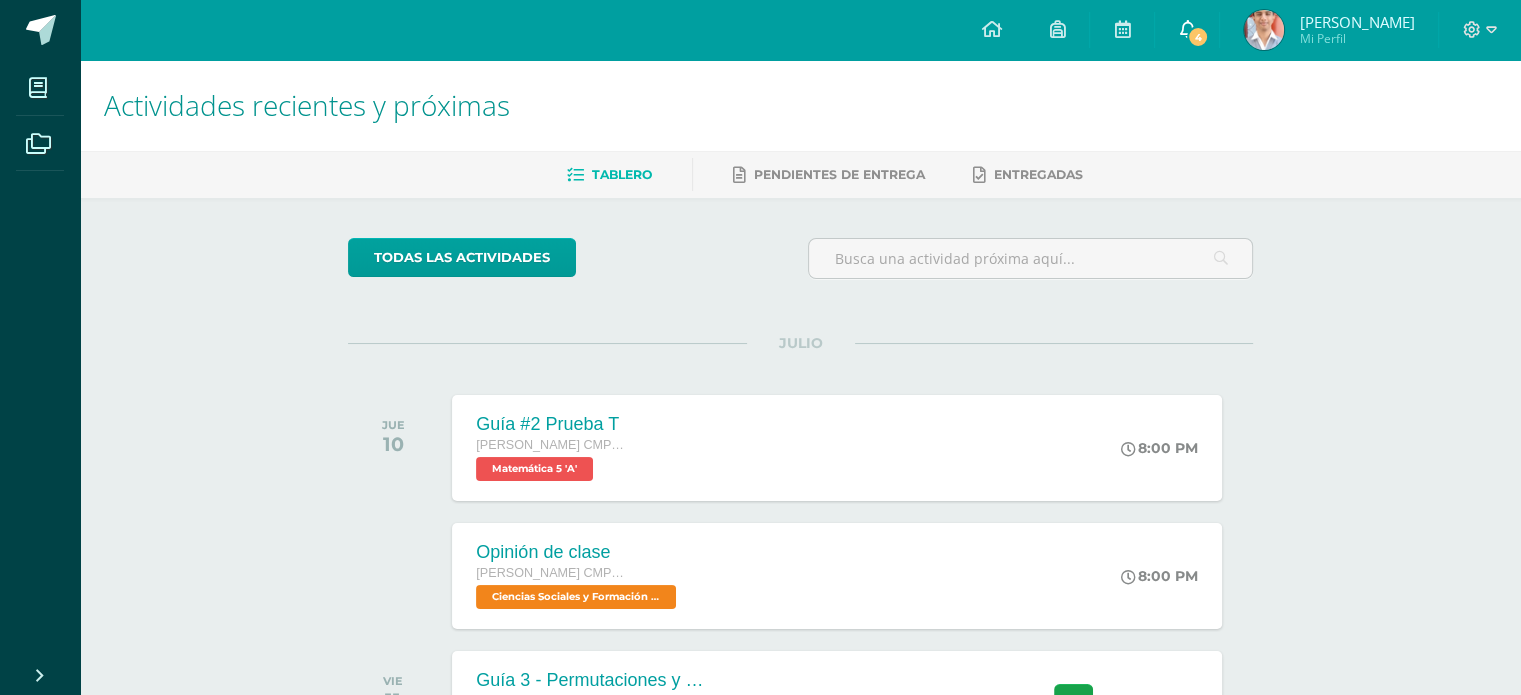 click on "4" at bounding box center (1187, 30) 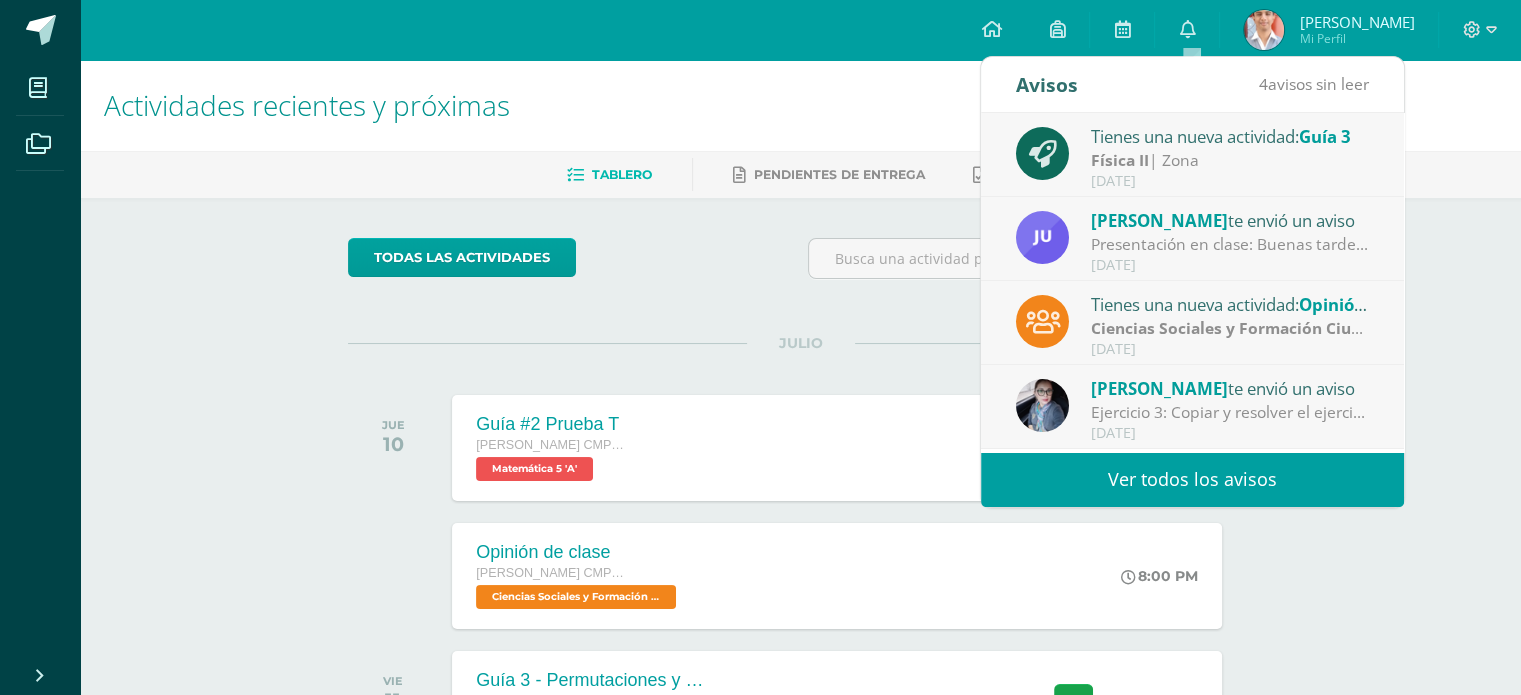 scroll, scrollTop: 60, scrollLeft: 0, axis: vertical 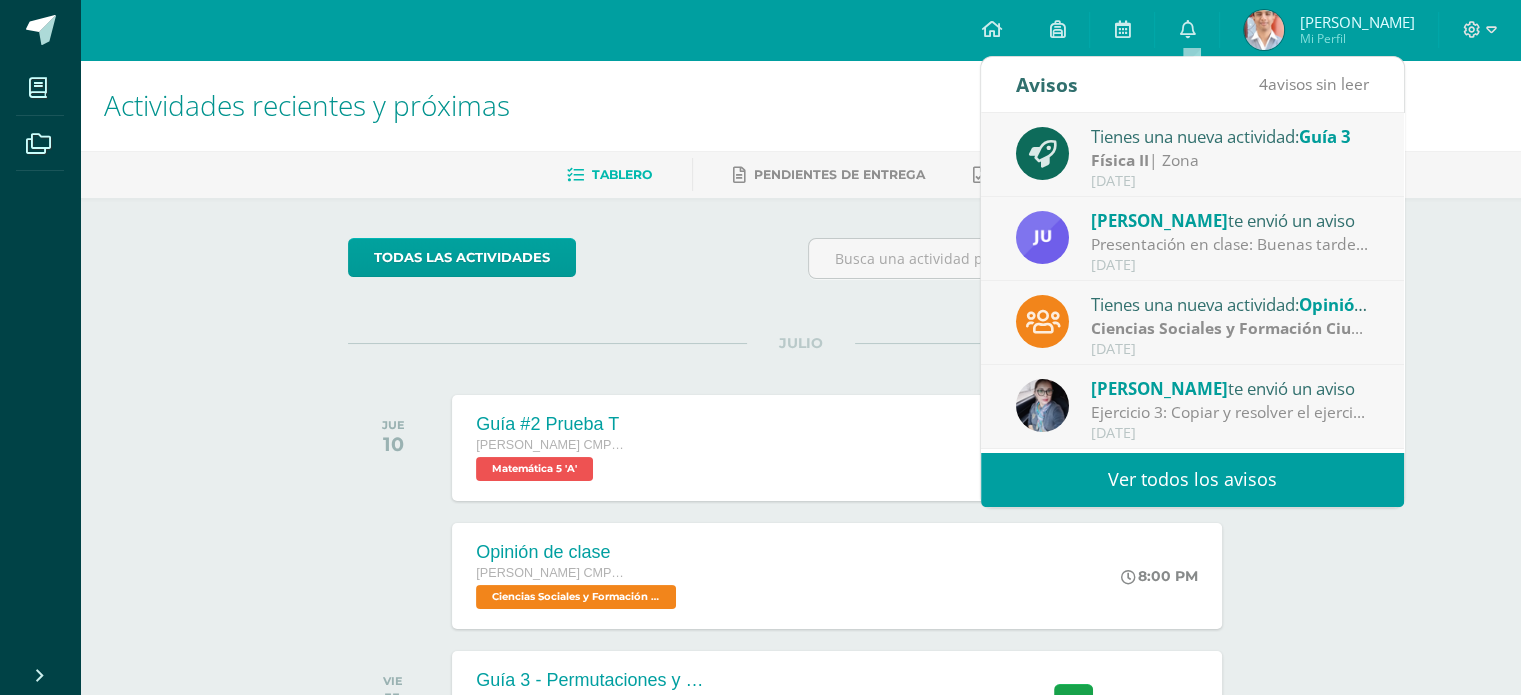 click on "[PERSON_NAME]  te envió un aviso" at bounding box center (1230, 220) 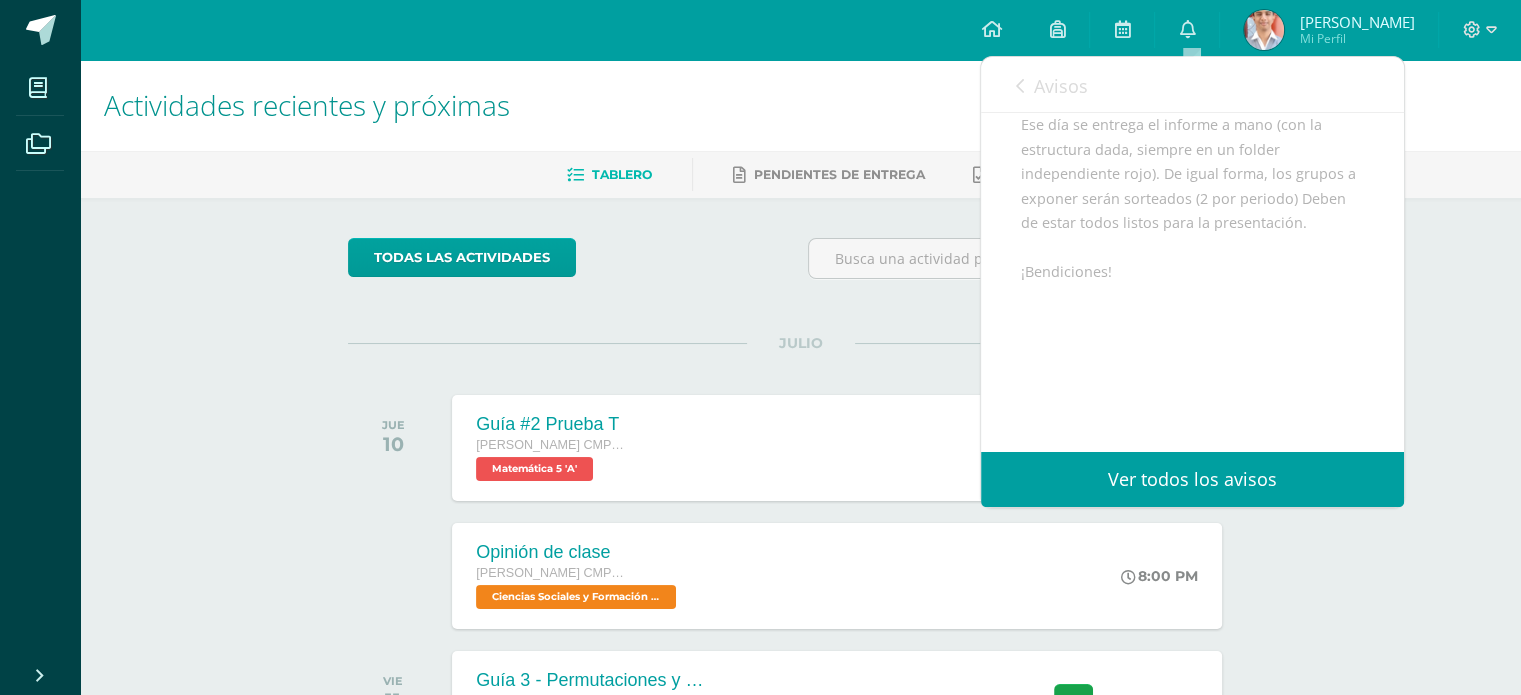 scroll, scrollTop: 579, scrollLeft: 0, axis: vertical 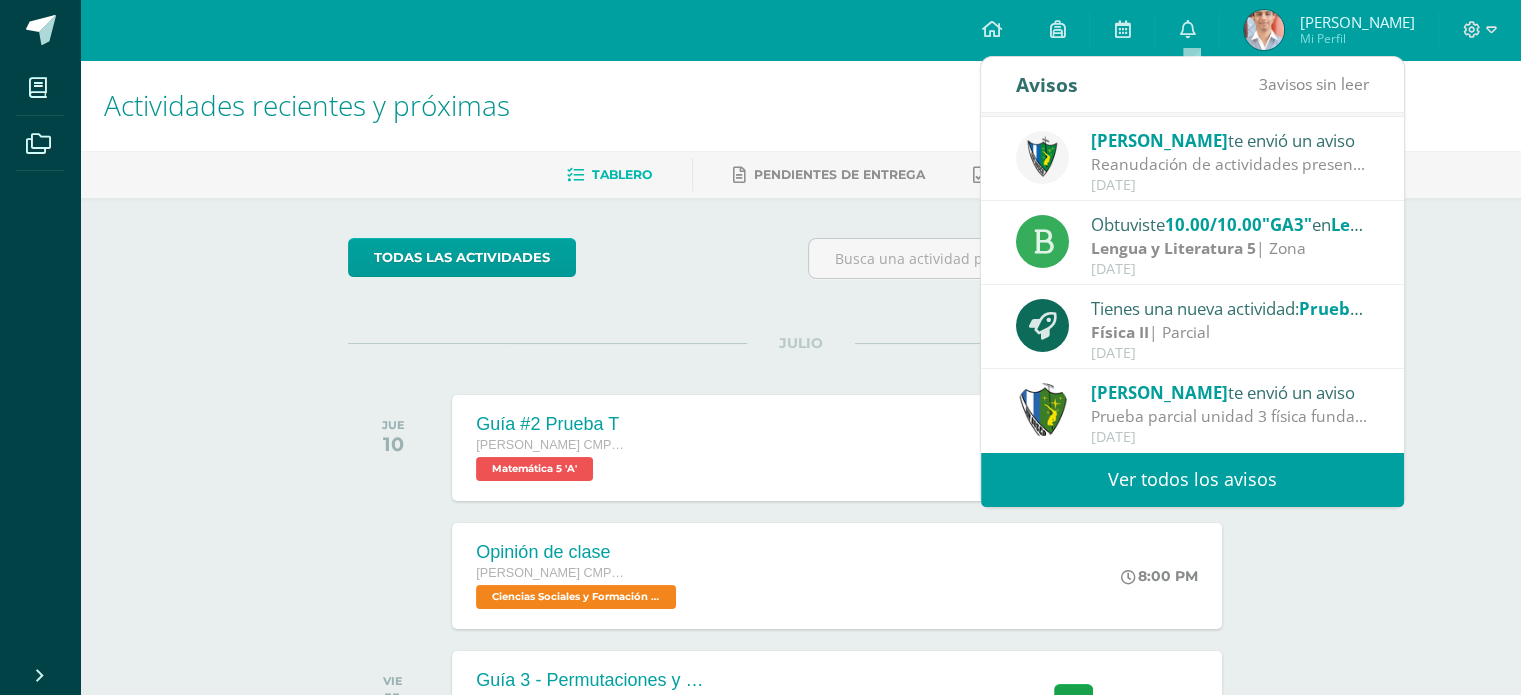 click on "[DATE]" at bounding box center (1230, 269) 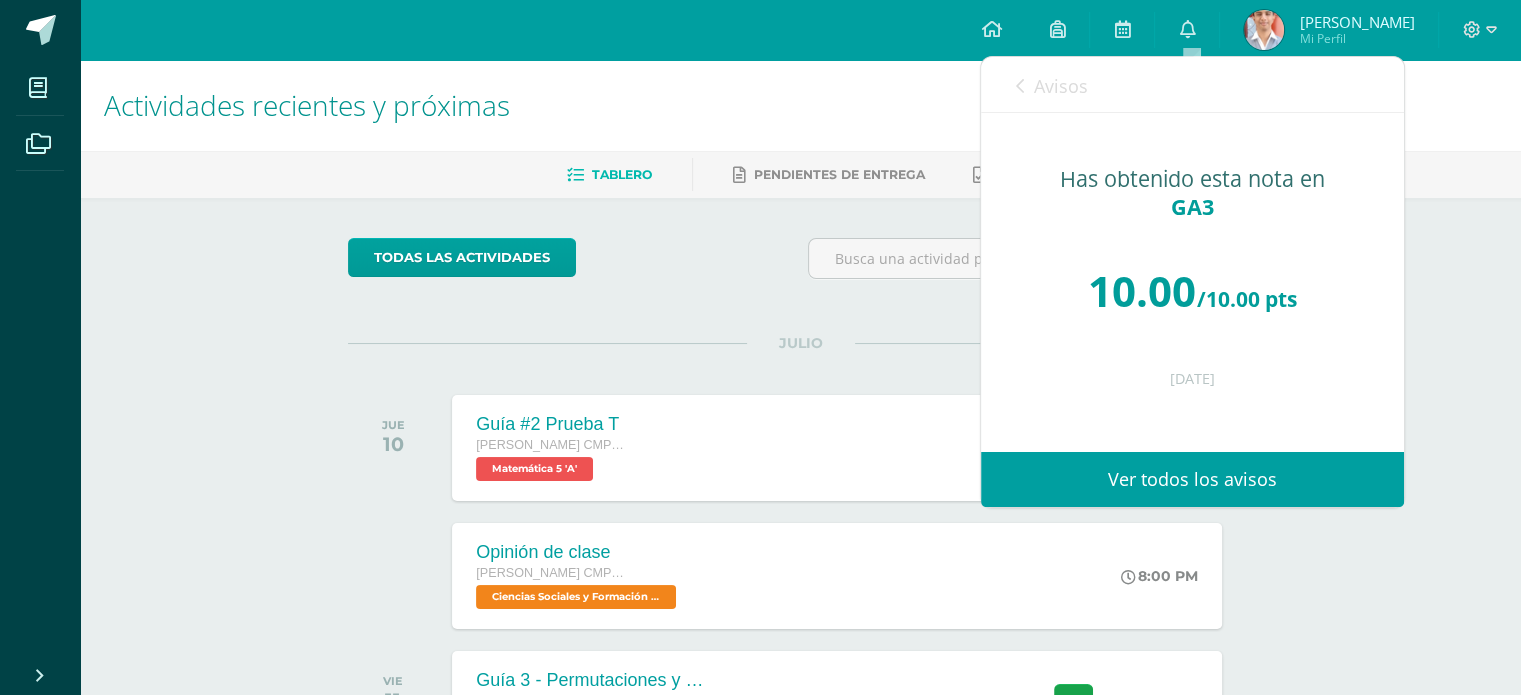 click on "Avisos" at bounding box center (1061, 86) 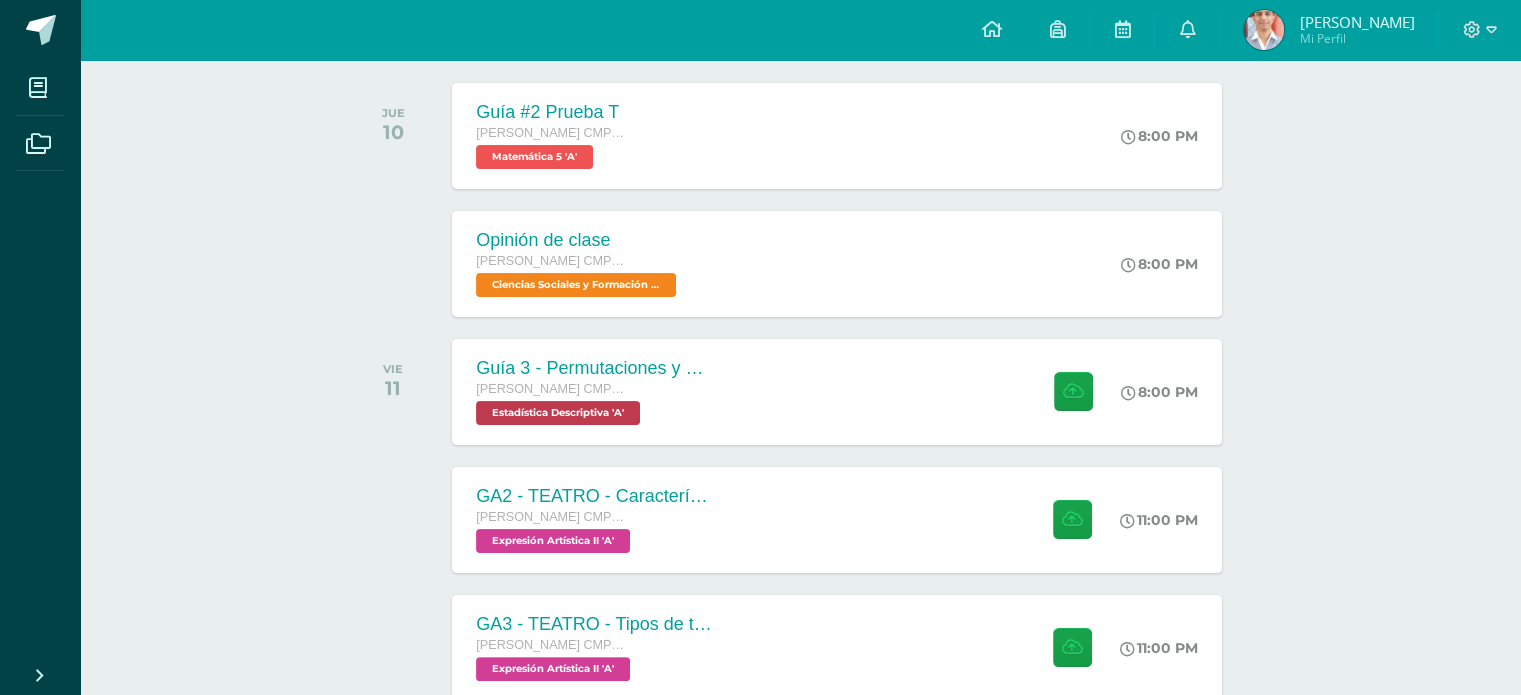 scroll, scrollTop: 316, scrollLeft: 0, axis: vertical 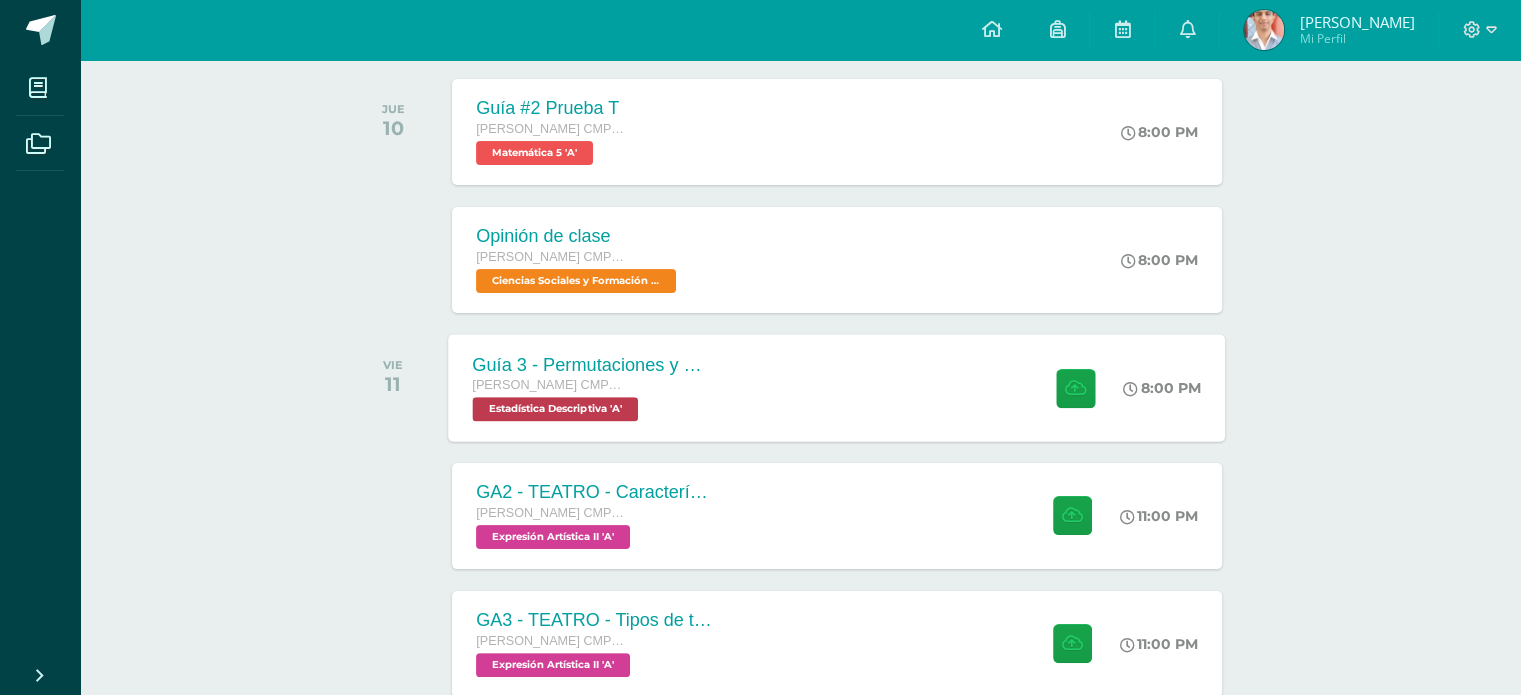 click on "Guía 3 - Permutaciones y Combinaciones
Quinto Bachillerato CMP Bachillerato en CCLL con Orientación en Computación
Estadística Descriptiva 'A'
8:00 PM
Guía 3 - Permutaciones y Combinaciones" at bounding box center (837, 387) 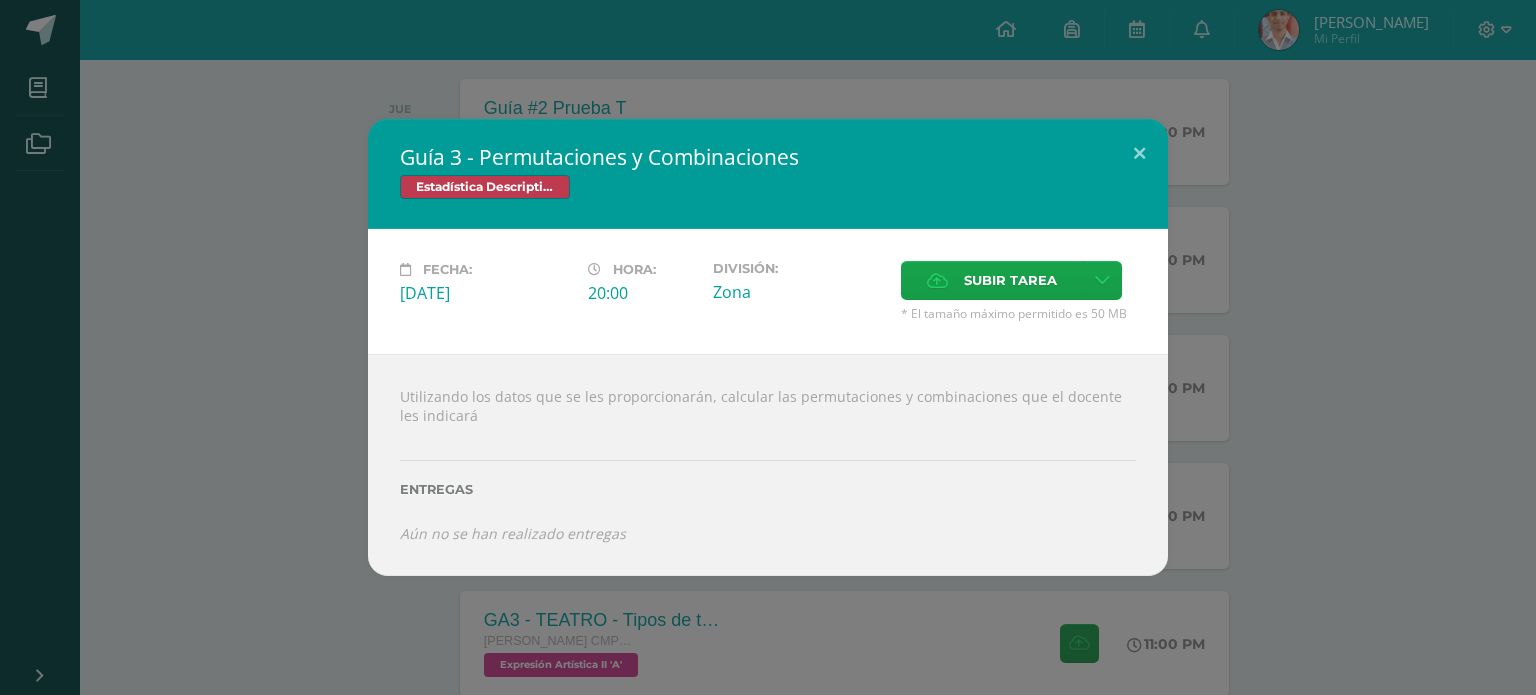 click on "Guía 3 - Permutaciones y Combinaciones
Estadística Descriptiva
Fecha:
[DATE][PERSON_NAME]:
20:00
División:" at bounding box center [768, 347] 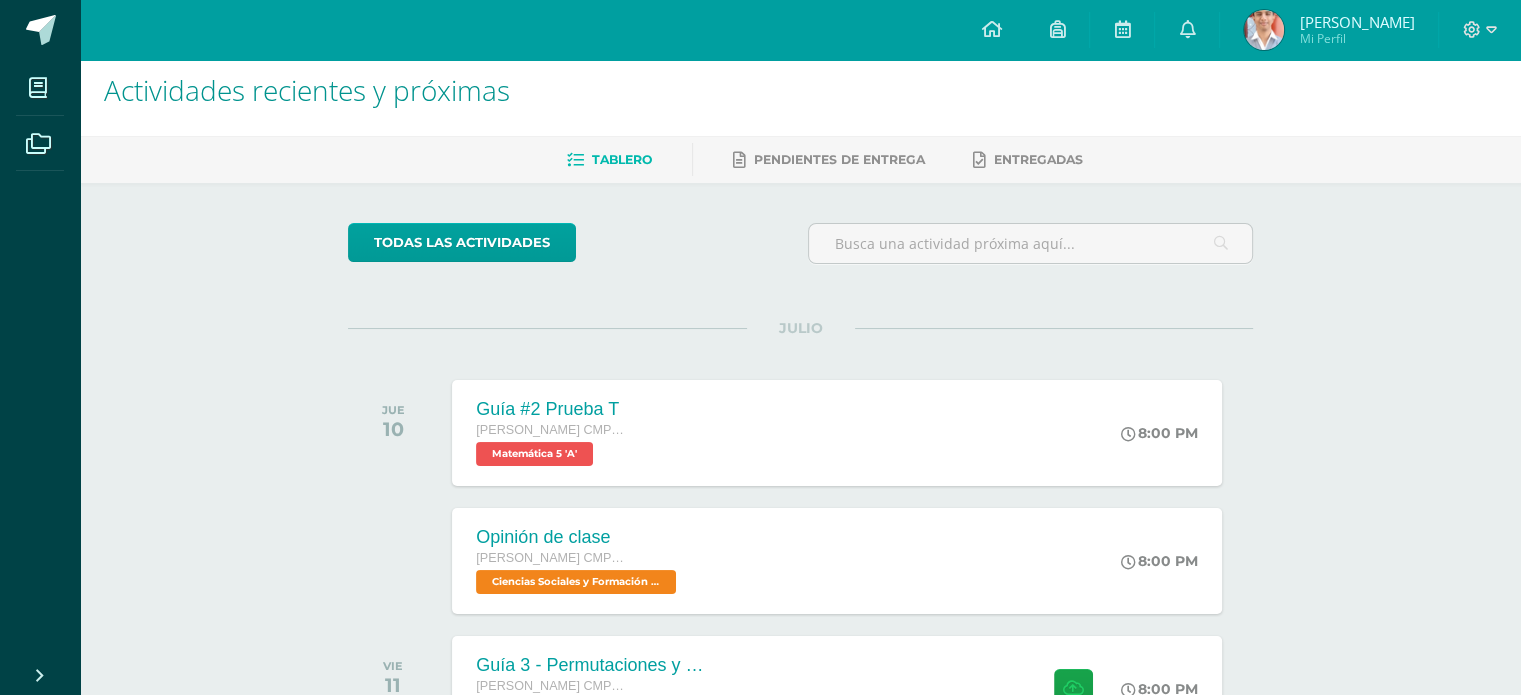scroll, scrollTop: 0, scrollLeft: 0, axis: both 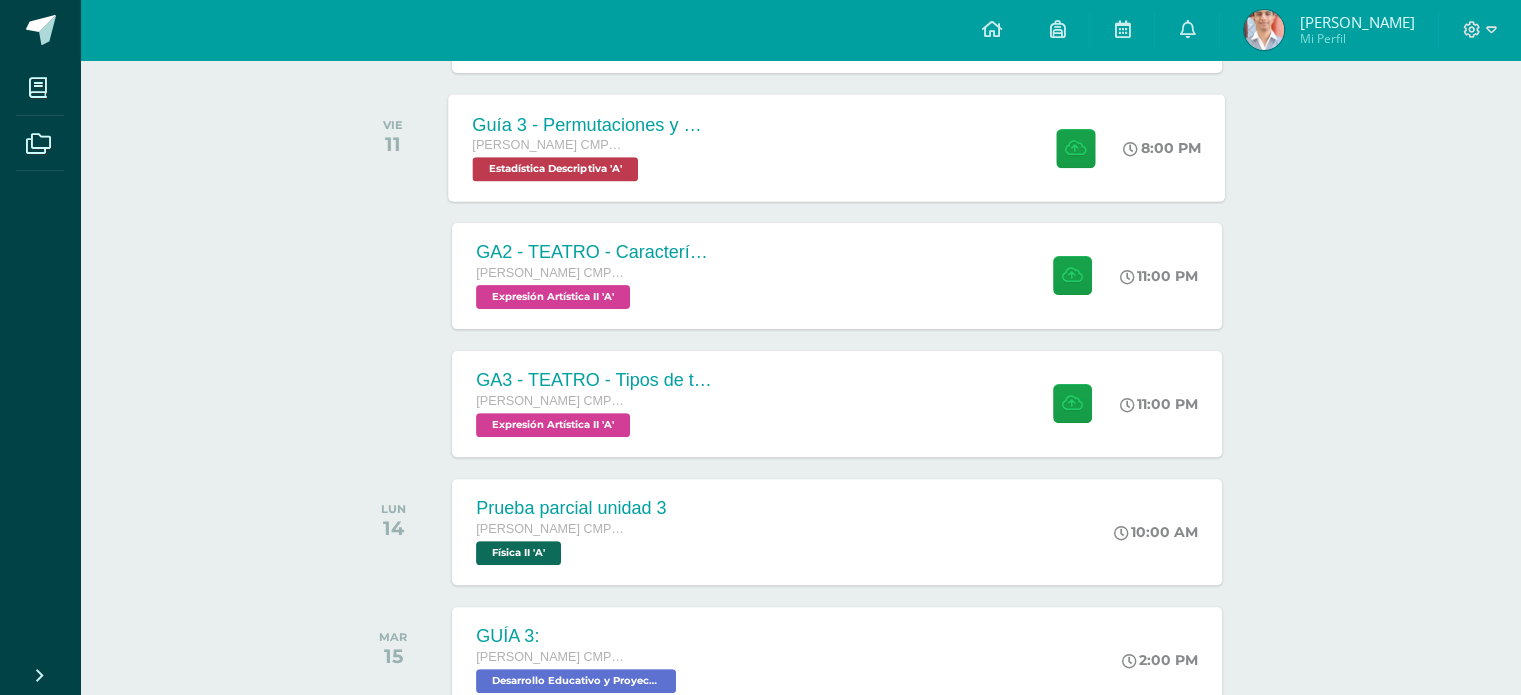 click on "Guía 3 - Permutaciones y Combinaciones
Quinto Bachillerato CMP Bachillerato en CCLL con Orientación en Computación
Estadística Descriptiva 'A'
8:00 PM
Guía 3 - Permutaciones y Combinaciones" at bounding box center (837, 147) 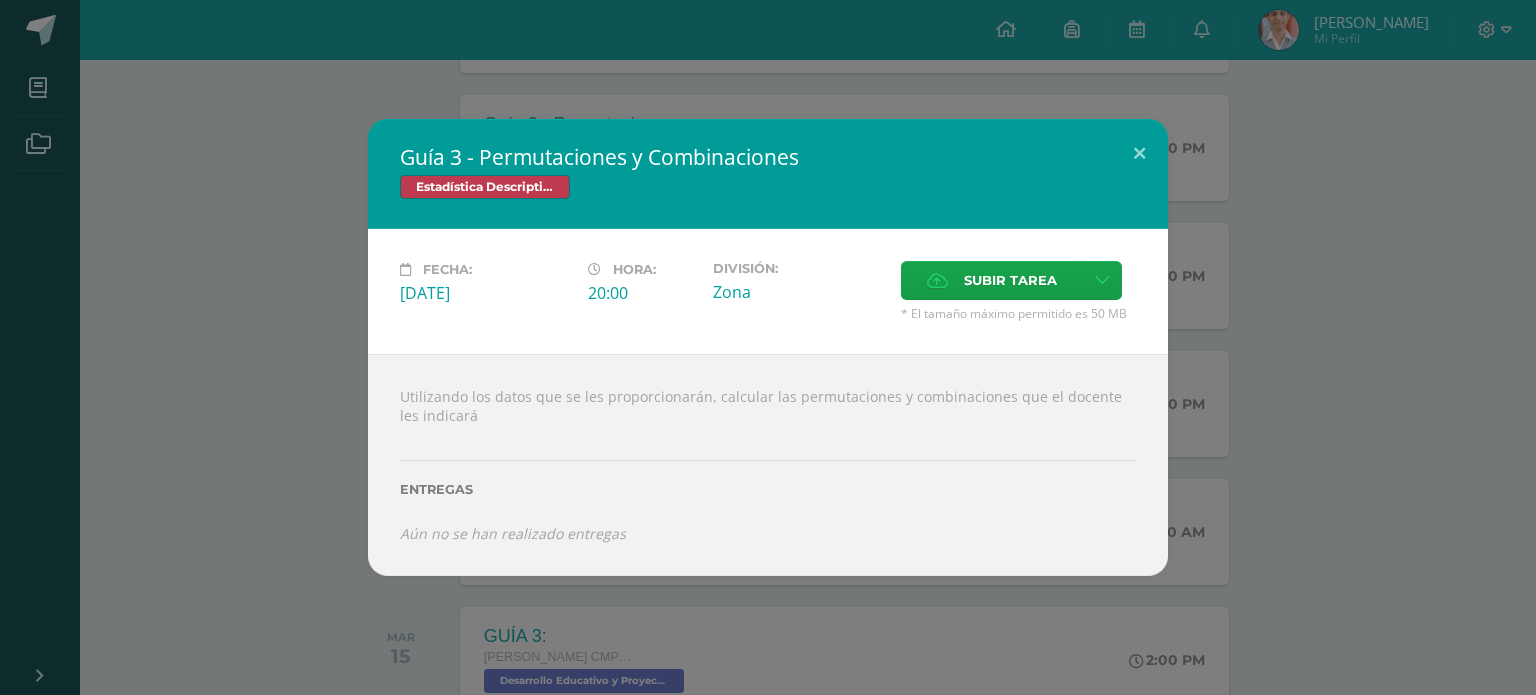 click on "Guía 3 - Permutaciones y Combinaciones
Estadística Descriptiva
Fecha:
[DATE][PERSON_NAME]:
20:00
División:" at bounding box center (768, 347) 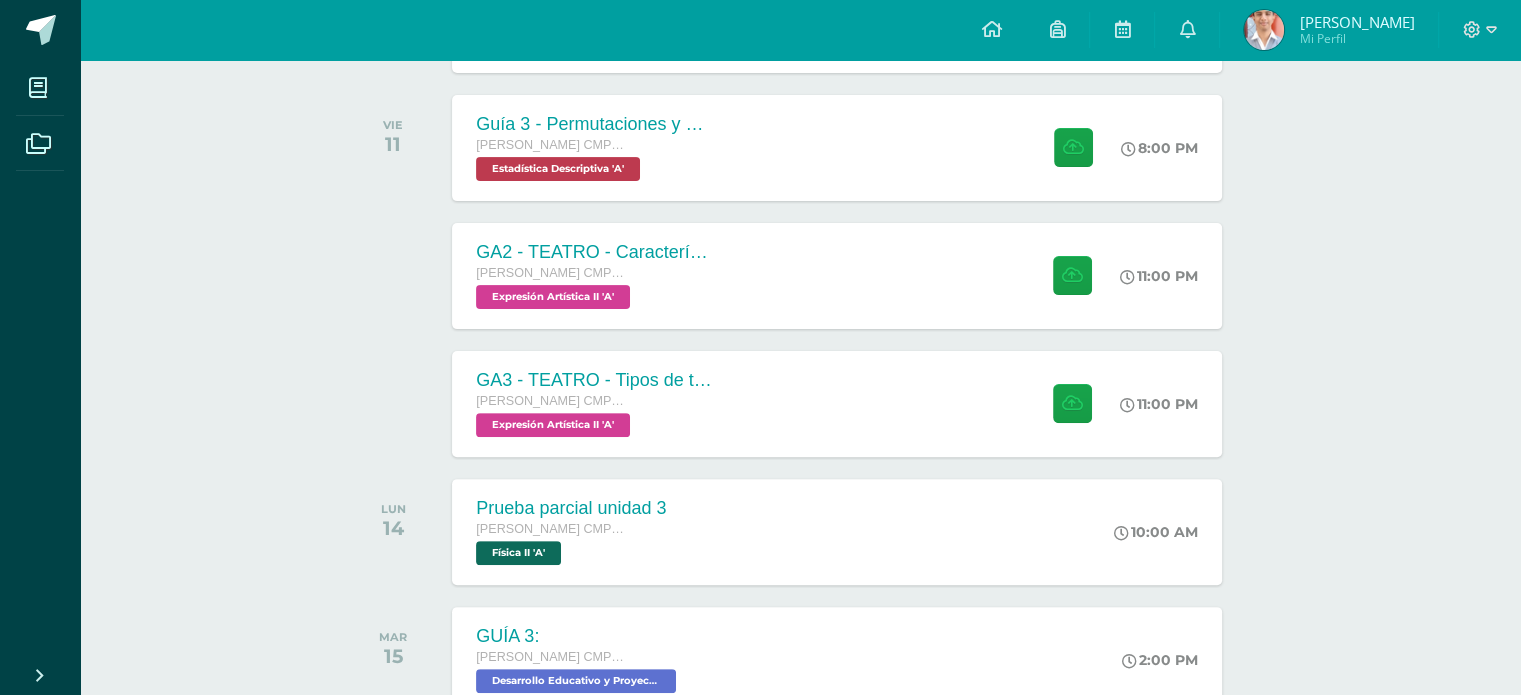 scroll, scrollTop: 430, scrollLeft: 0, axis: vertical 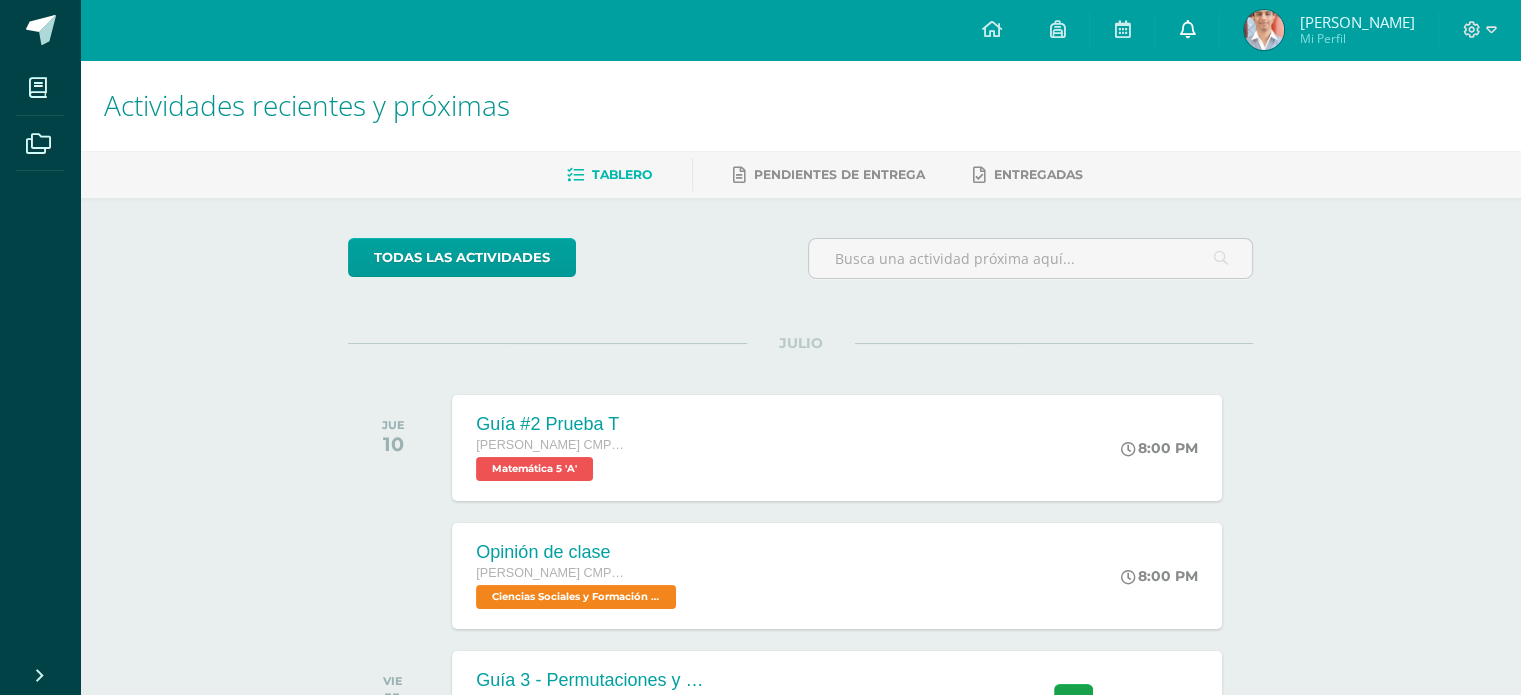click on "0" at bounding box center [1187, 30] 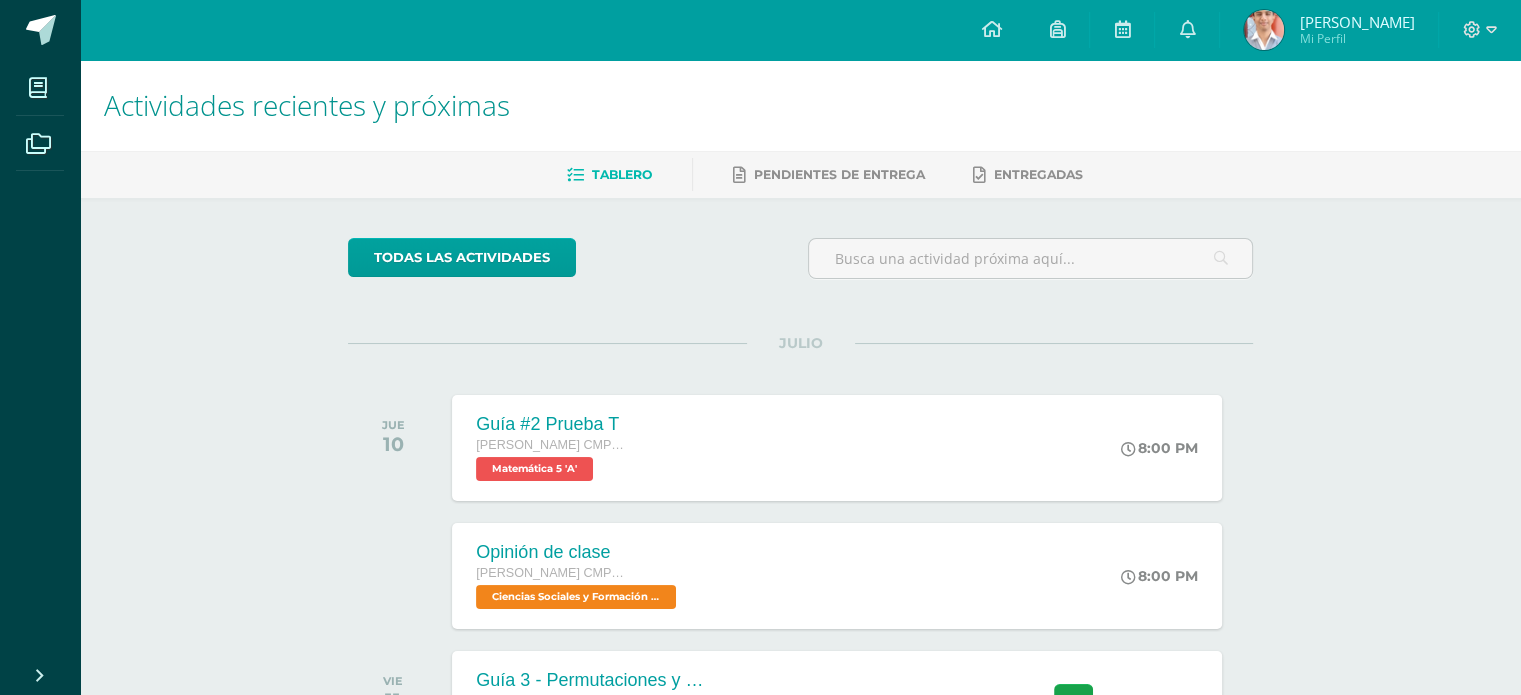 drag, startPoint x: 1404, startPoint y: 315, endPoint x: 1376, endPoint y: 291, distance: 36.878178 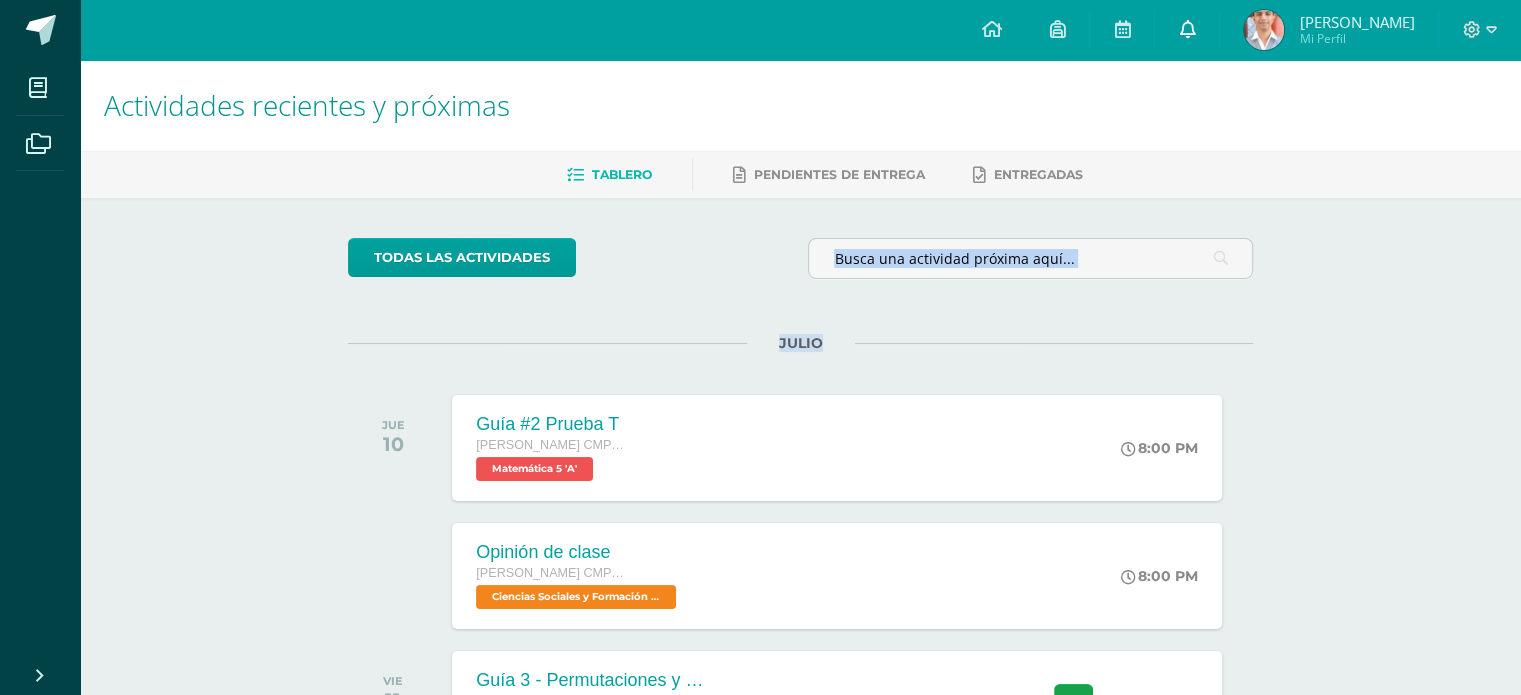 click on "0" at bounding box center (1187, 30) 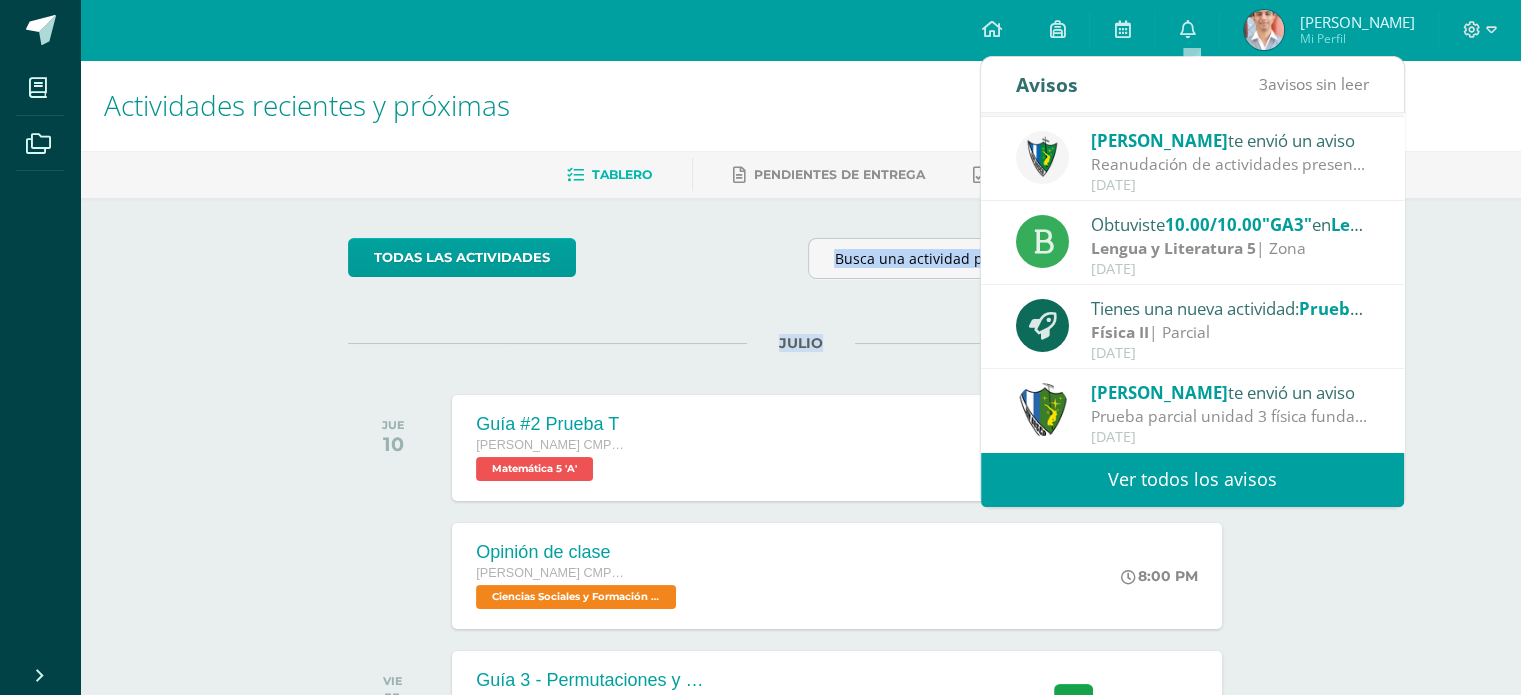 scroll, scrollTop: 0, scrollLeft: 0, axis: both 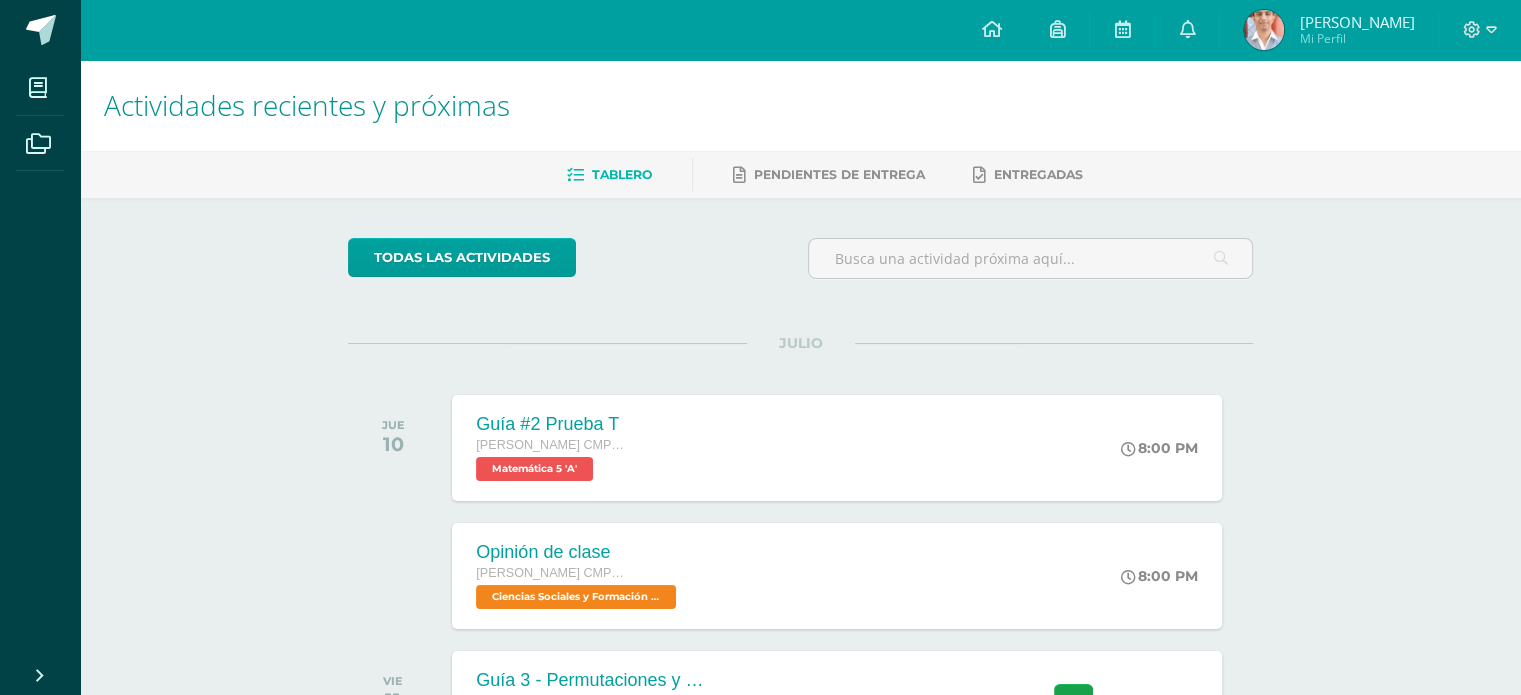 click on "Actividades recientes y próximas" at bounding box center (800, 105) 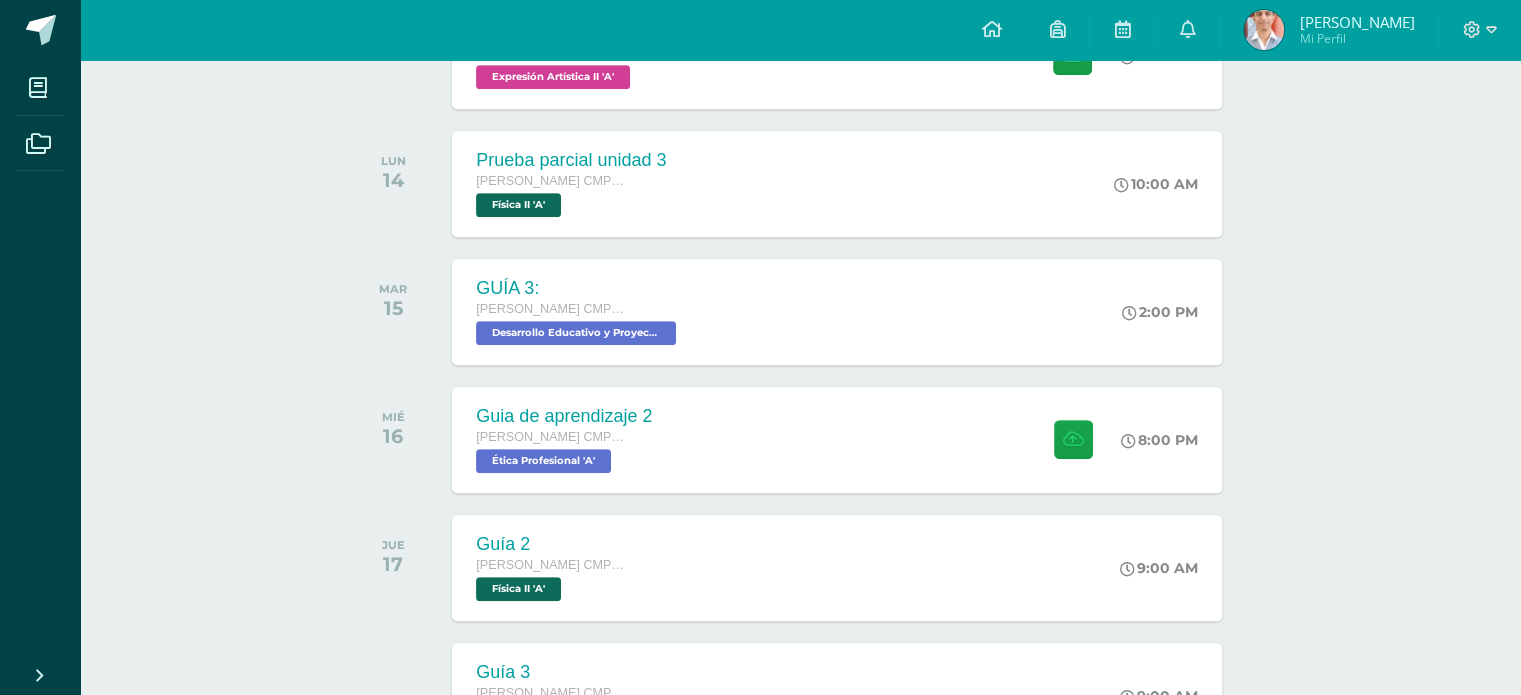 scroll, scrollTop: 894, scrollLeft: 0, axis: vertical 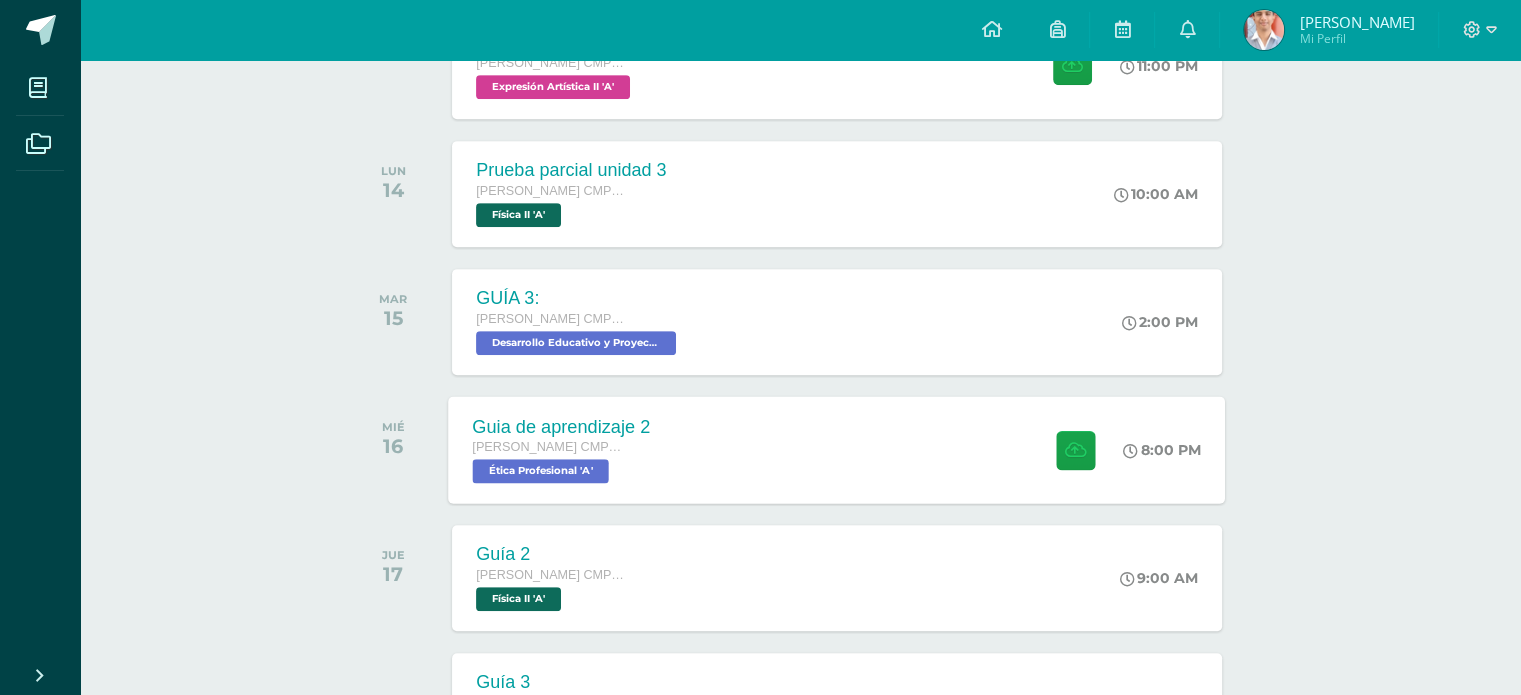 click on "Guia de aprendizaje 2
Quinto Bachillerato CMP Bachillerato en CCLL con Orientación en Computación
Ética Profesional 'A'
8:00 PM
Guia de aprendizaje 2
Ética Profesional" at bounding box center [837, 449] 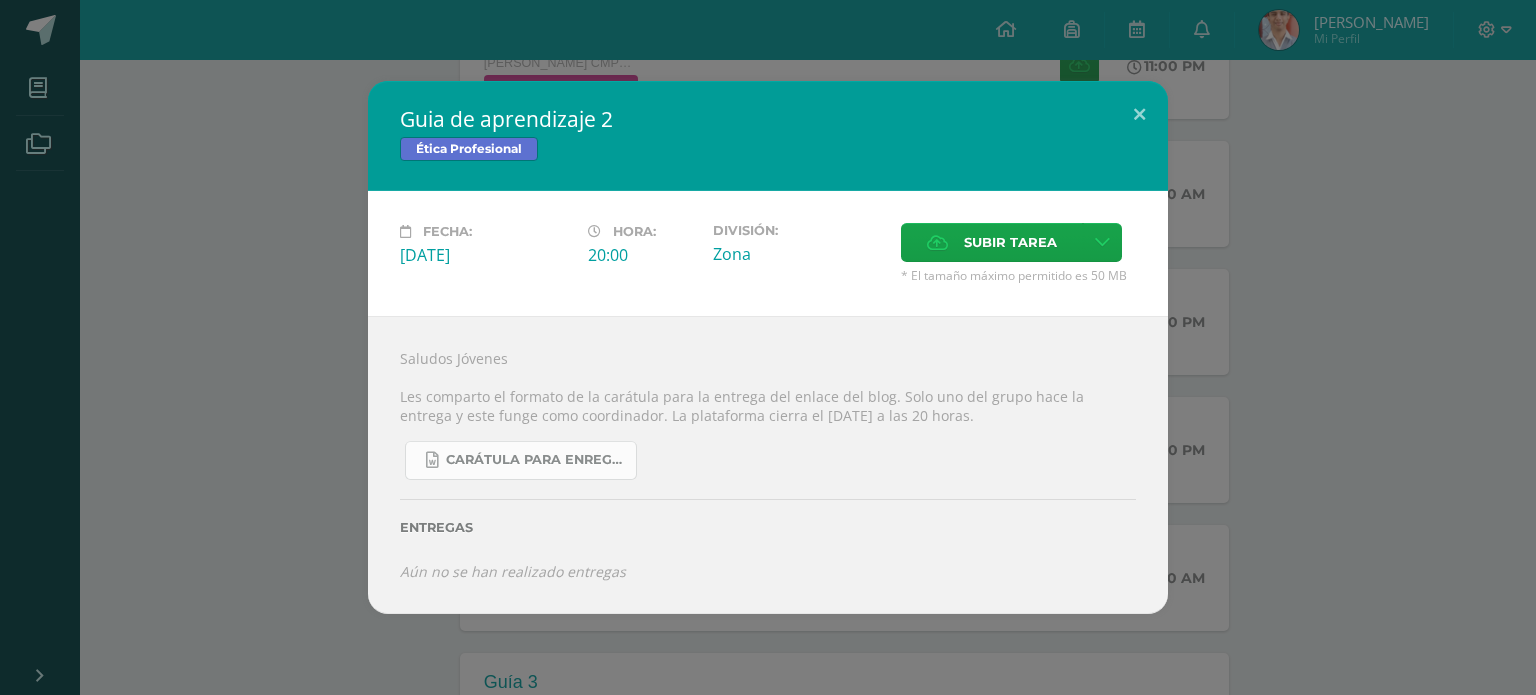 click on "Carátula para enregar el Blog..docx" at bounding box center [521, 460] 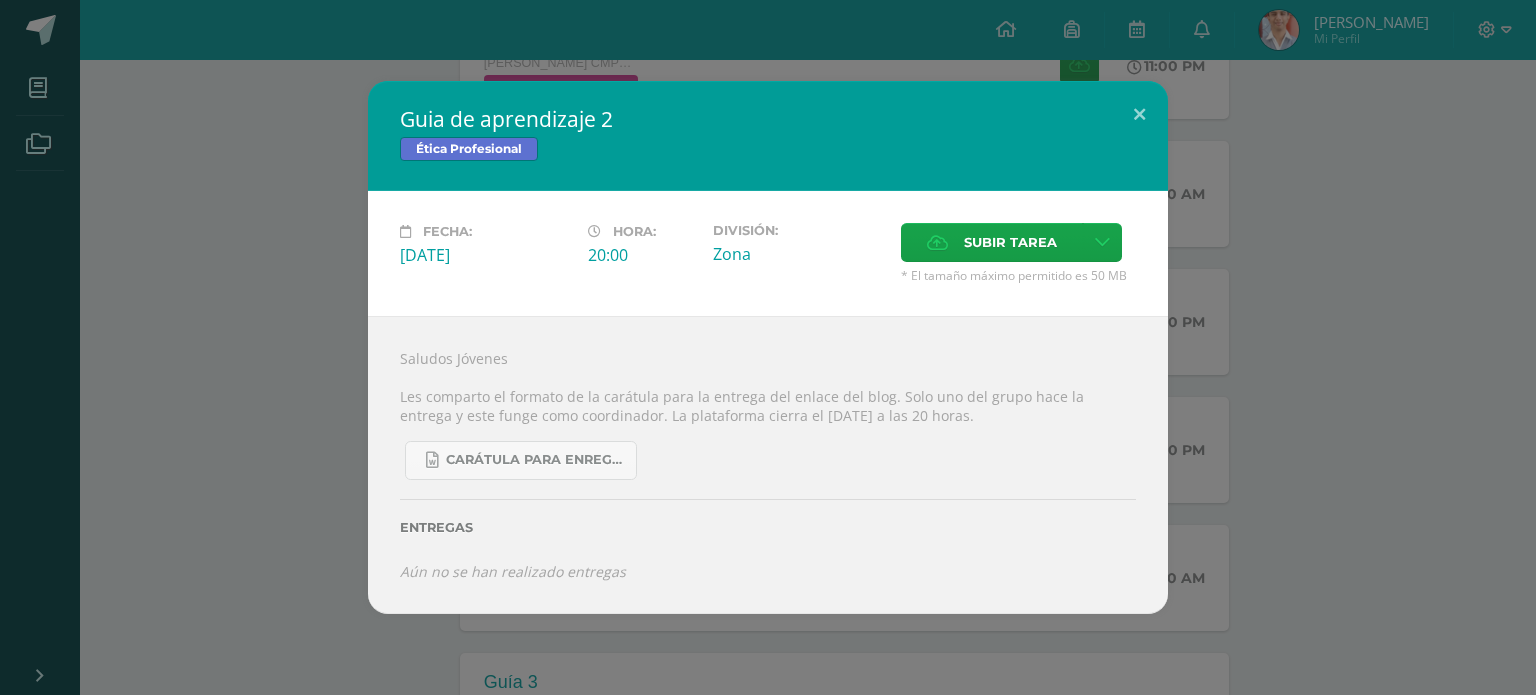 click on "Carátula para enregar el Blog..docx" at bounding box center (768, 452) 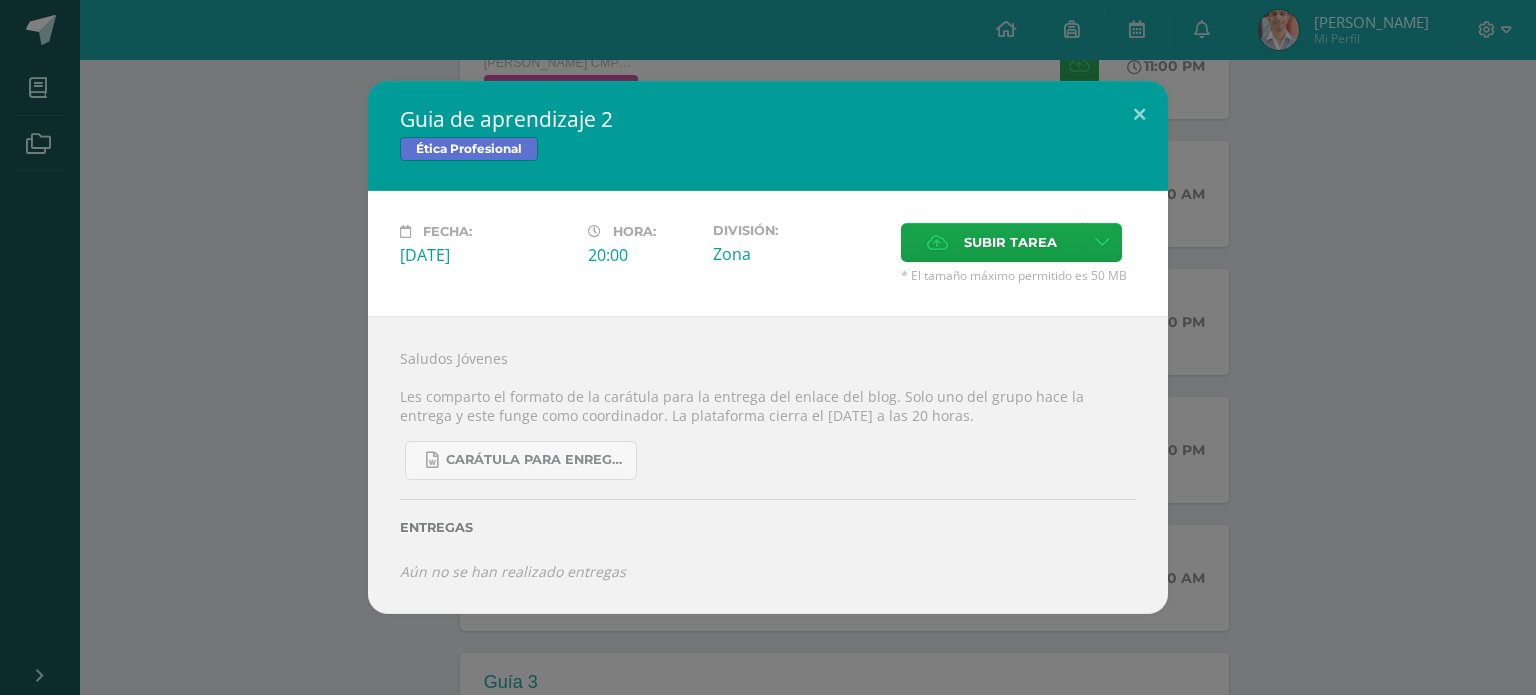 click on "Guia de aprendizaje 2
Ética Profesional
Fecha:
[DATE][PERSON_NAME]:
20:00
División:
Subir tarea" at bounding box center [768, 347] 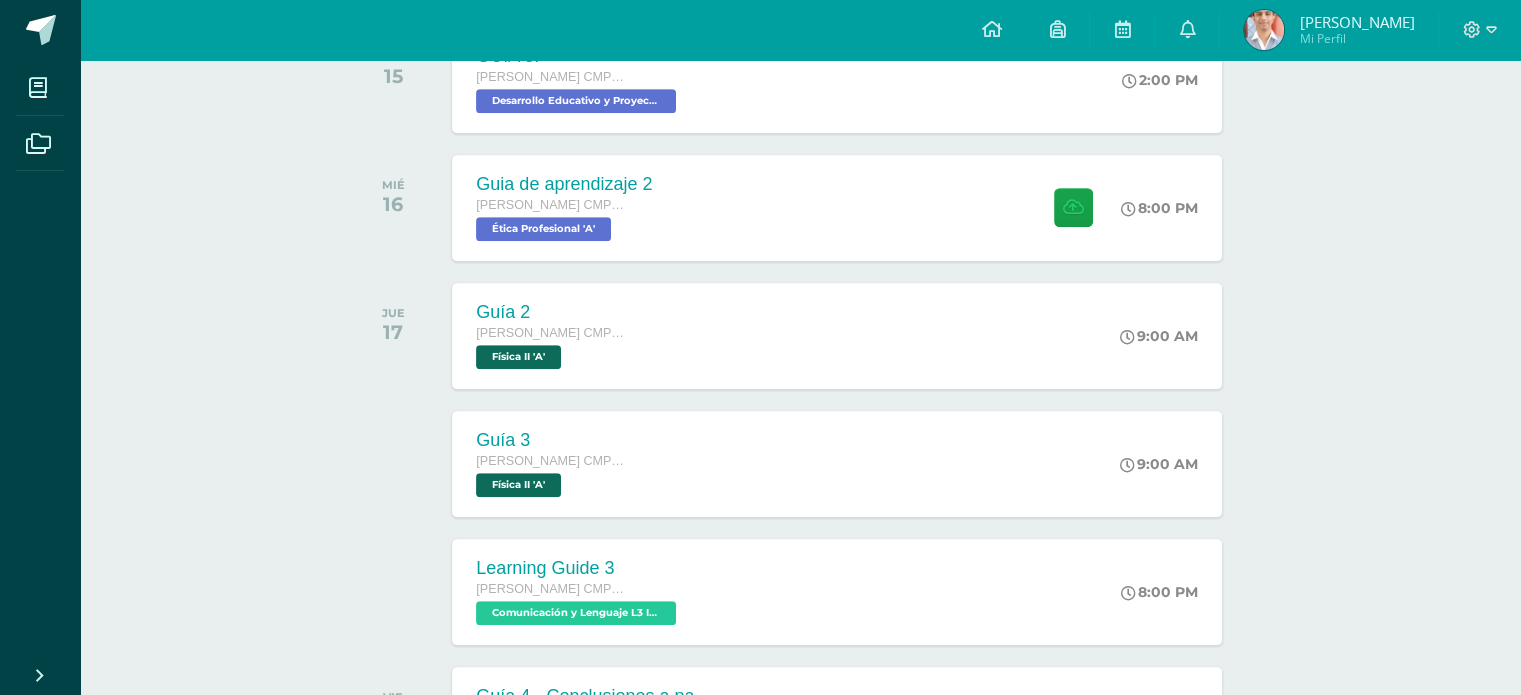 scroll, scrollTop: 1409, scrollLeft: 0, axis: vertical 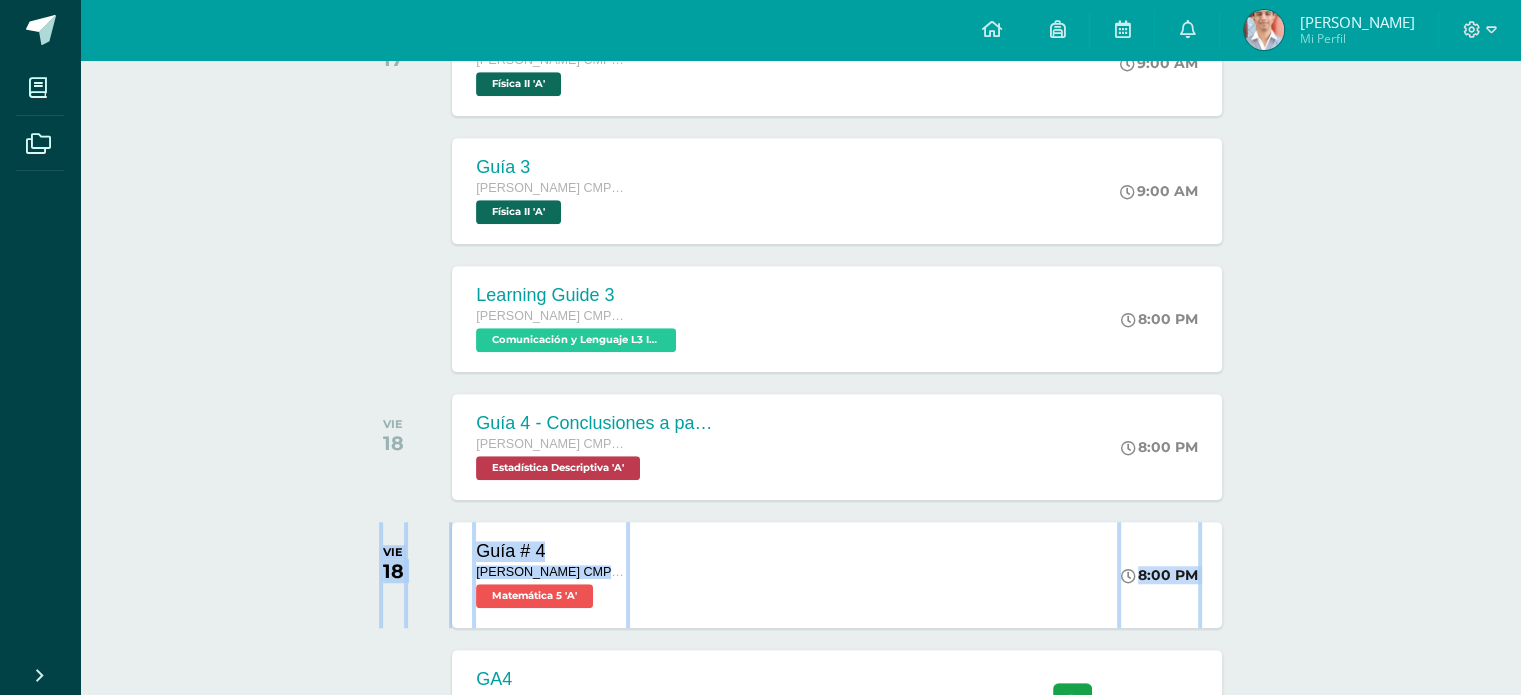 drag, startPoint x: 1515, startPoint y: 490, endPoint x: 1524, endPoint y: 523, distance: 34.20526 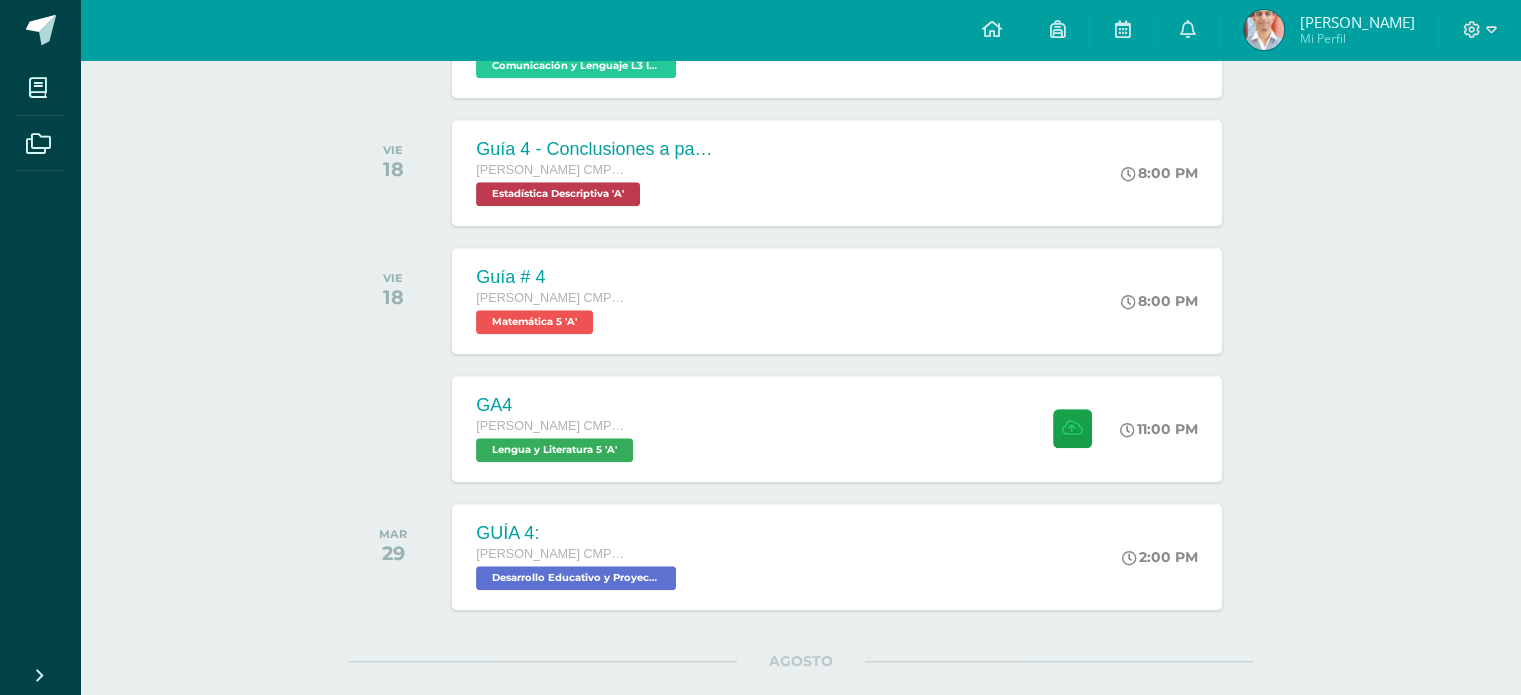 click on "Actividades recientes y próximas
Tablero
Pendientes de entrega
Entregadas
todas las Actividades
No tienes actividades
Échale un vistazo a los demás períodos o  sal y disfruta del [PERSON_NAME]
10
Guía #2 Prueba T
Quinto Bachillerato CMP Bachillerato en CCLL con Orientación en Computación
Matemática 5 'A'" at bounding box center [800, -281] 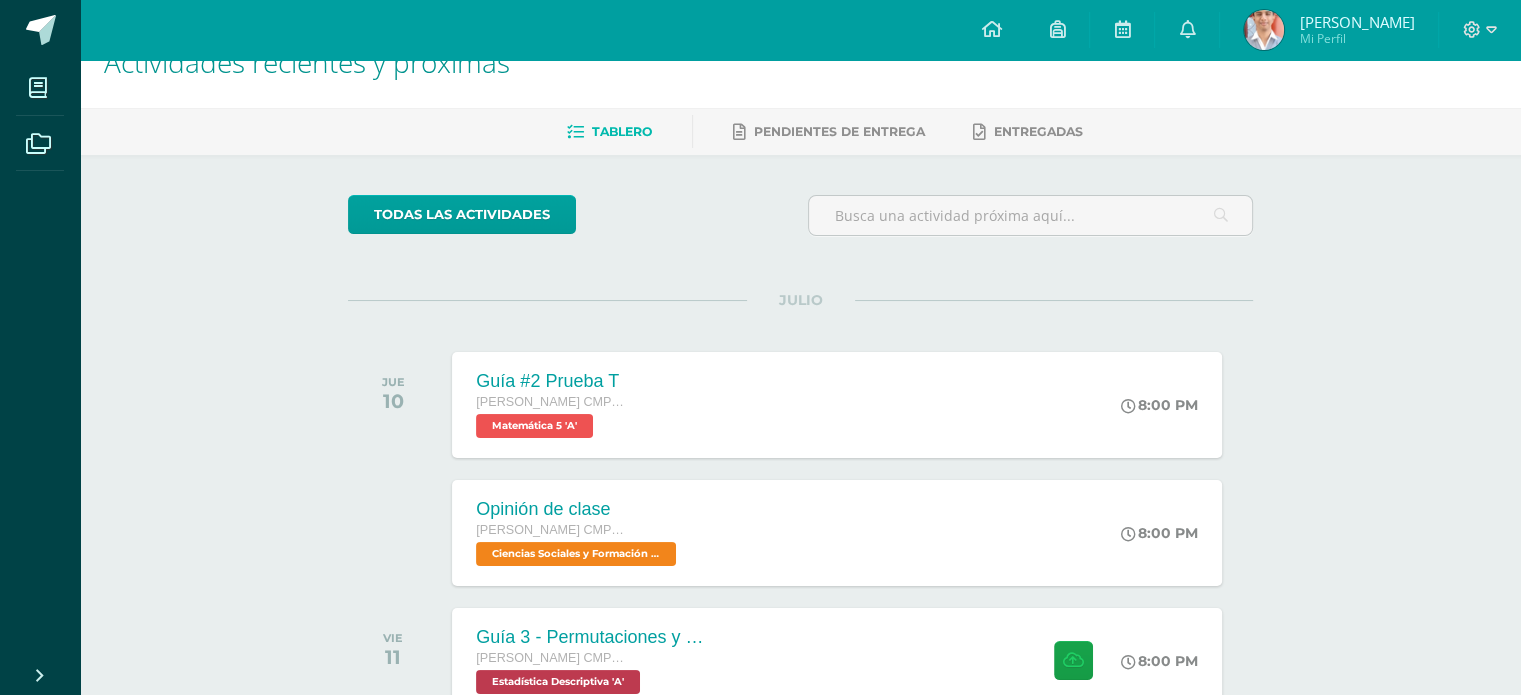 scroll, scrollTop: 30, scrollLeft: 0, axis: vertical 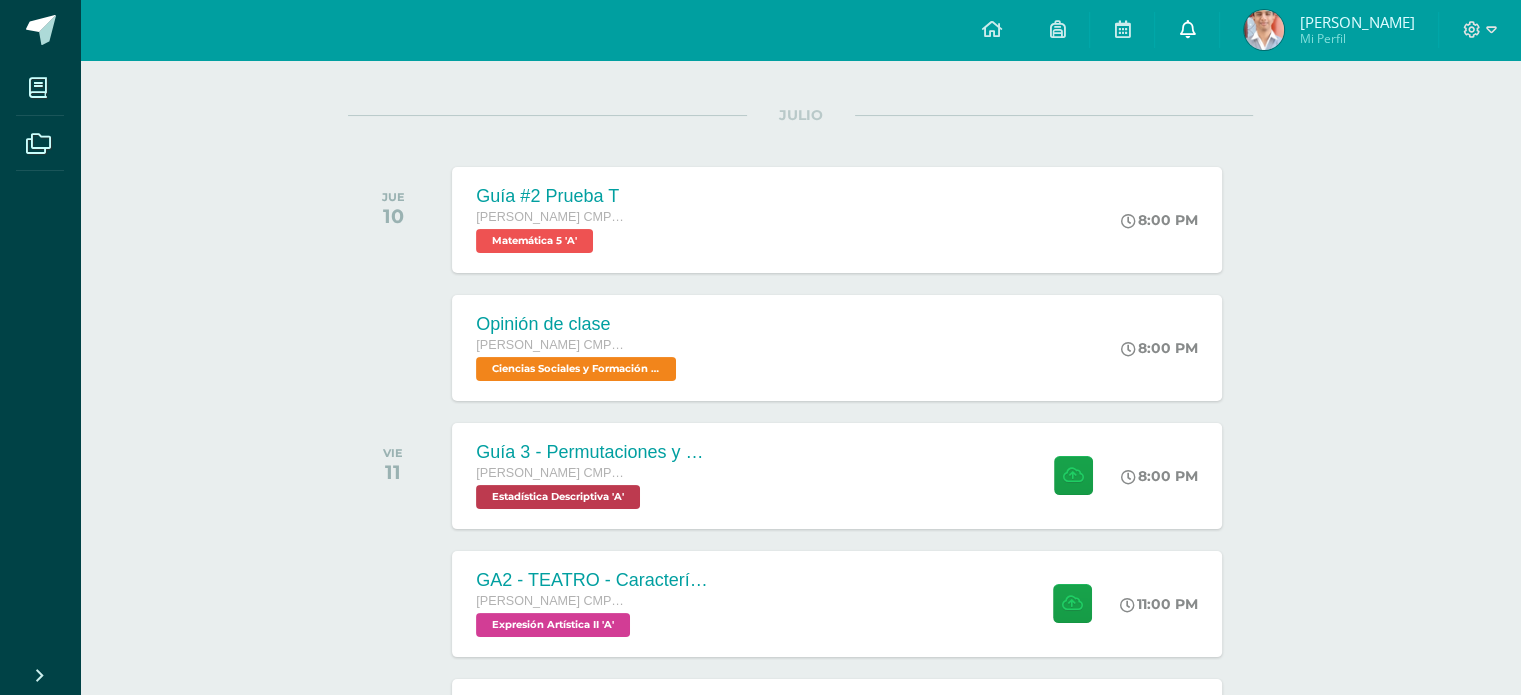 click on "0" at bounding box center [1187, 30] 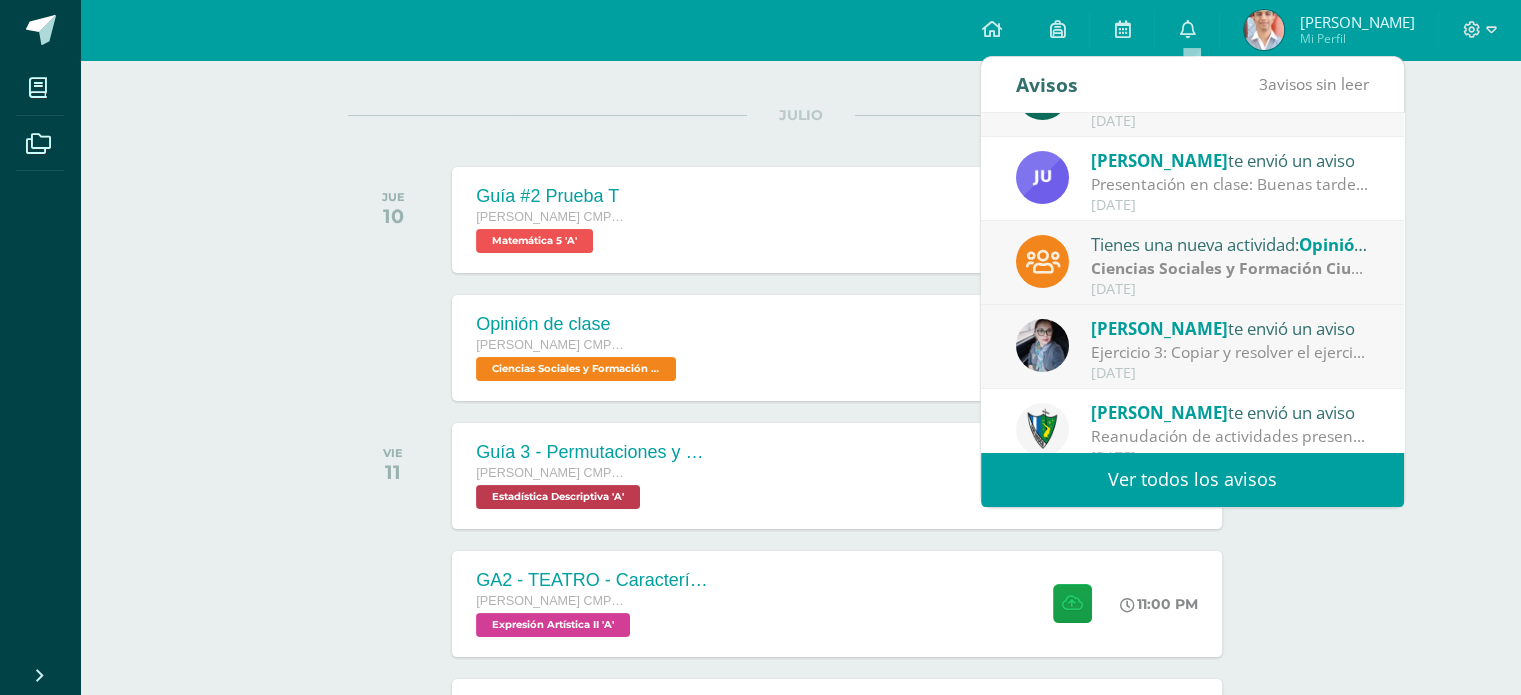 scroll, scrollTop: 0, scrollLeft: 0, axis: both 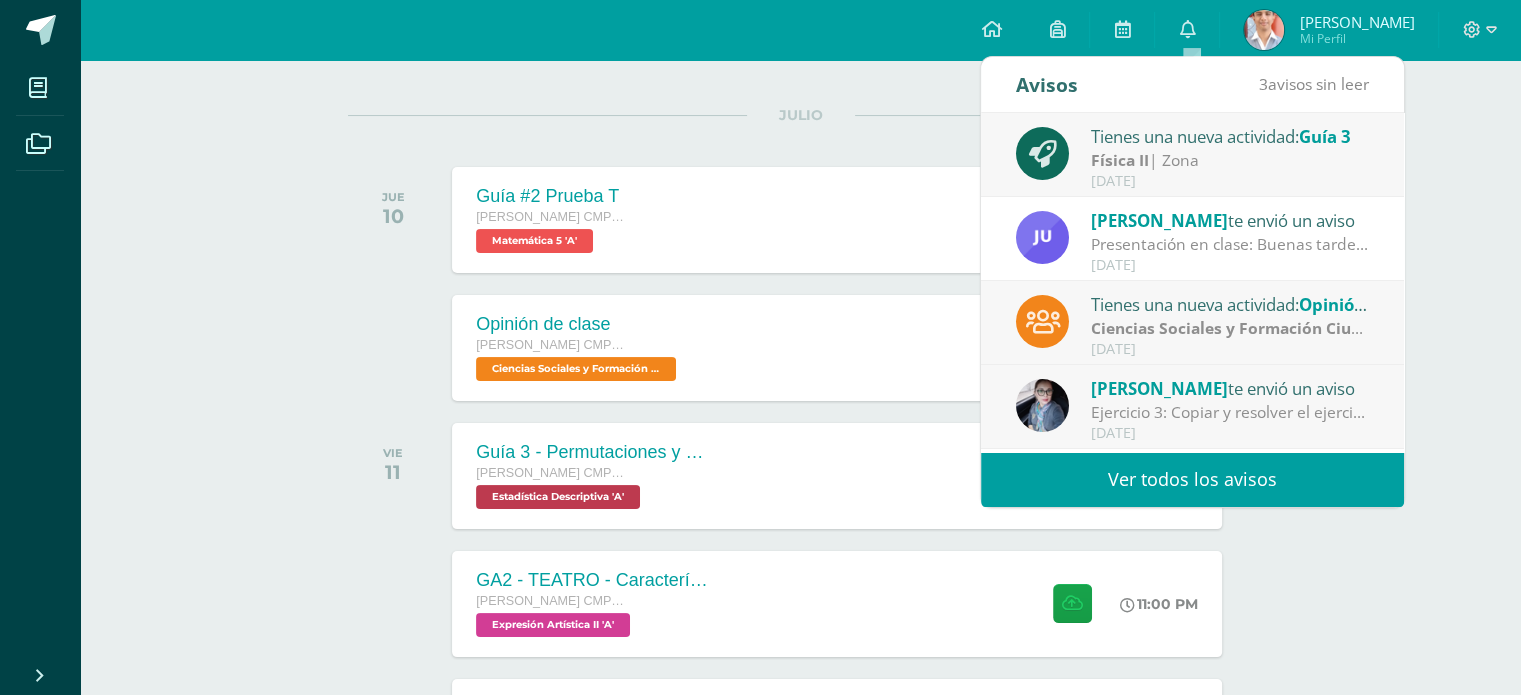 click on "[PERSON_NAME]  te envió un aviso
Presentación en clase:
Buenas tardes estimados, es un gusto saludarles.
El fin en mente de este aviso es para recordarles lo siguiente:
1. El día de [DATE], [DATE], deben enviar a mi correo: [EMAIL_ADDRESS][DOMAIN_NAME] las presentaciones digitales (Canva o Genially, NO POWER POINT) de la investigación y exposición de [PERSON_NAME] y [PERSON_NAME]. SOLO [DATE] SE RECIBE LA PRESENTACIÓN. Hora límite, 23:59 horas.
2. El primer periodo de clase de la semana del [DATE] - [DATE], se realizarán las presentaciones. Ese día se entrega el informe a mano (con la estructura dada, siempre en un folder independiente rojo). De igual forma, los grupos a exponer serán sorteados (2 por periodo) Deben de estar todos listos para la presentación.
¡Bendiciones!
[DATE]" at bounding box center [1192, 239] 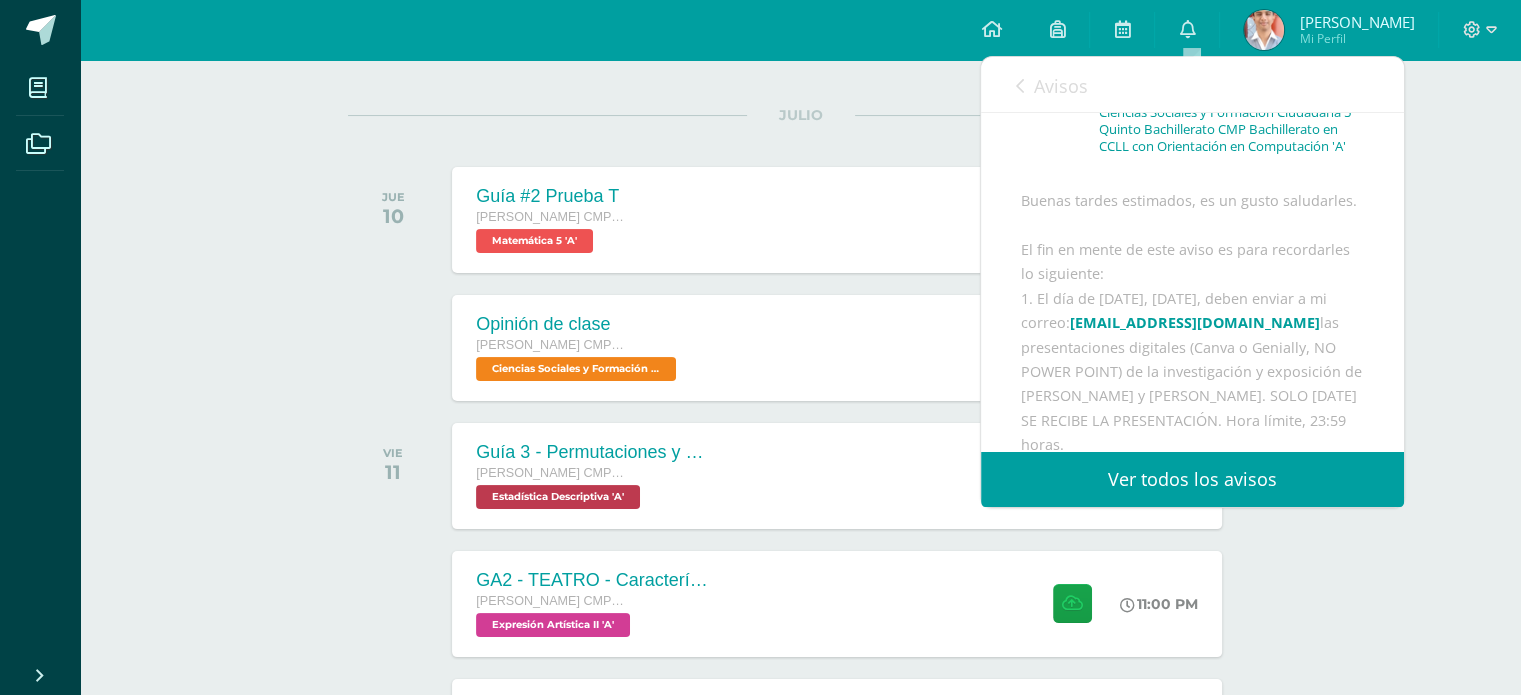 scroll, scrollTop: 180, scrollLeft: 0, axis: vertical 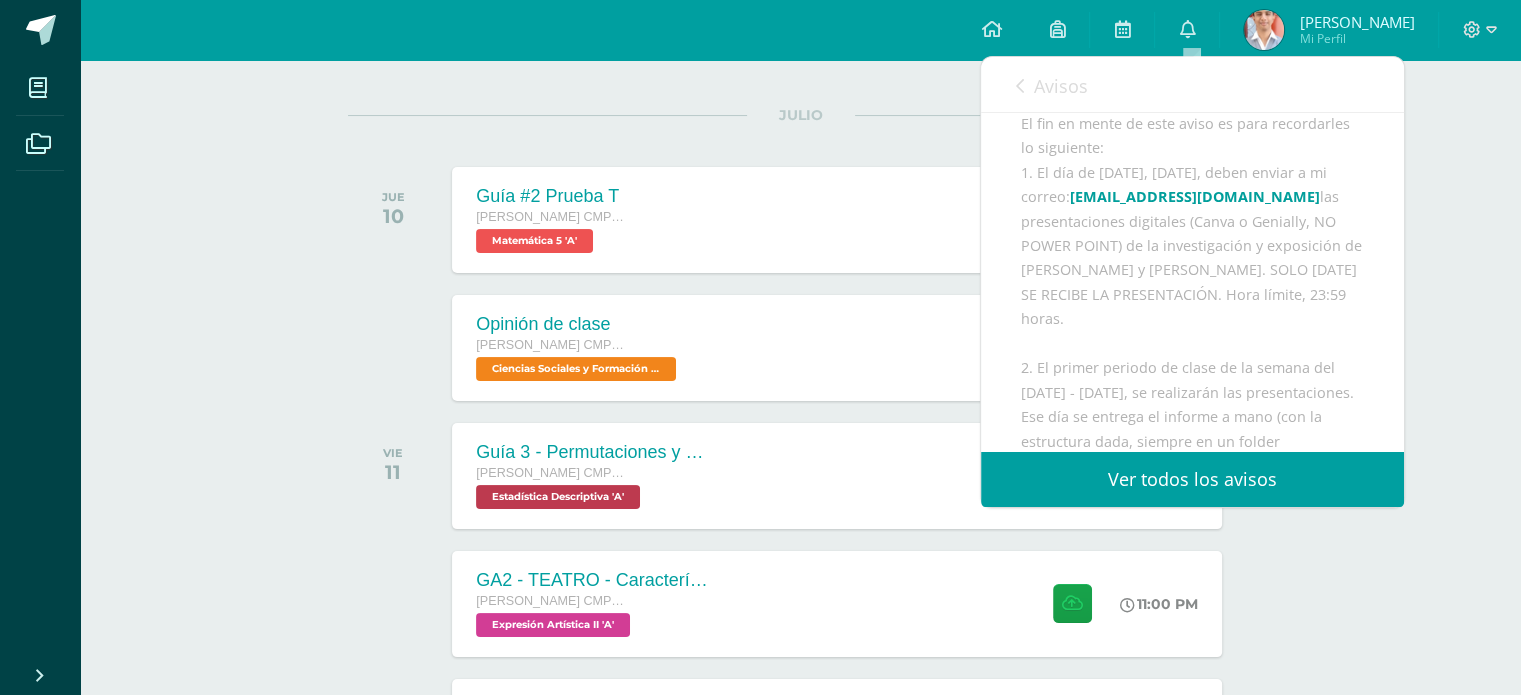 click on "todas las Actividades
No tienes actividades
Échale un vistazo a los demás períodos o  sal y disfruta del [PERSON_NAME]
10
Guía #2 Prueba T
Quinto Bachillerato CMP Bachillerato en CCLL con Orientación en Computación
Matemática 5 'A'
8:00 PM
Guía #2 Prueba T" at bounding box center [800, 1243] 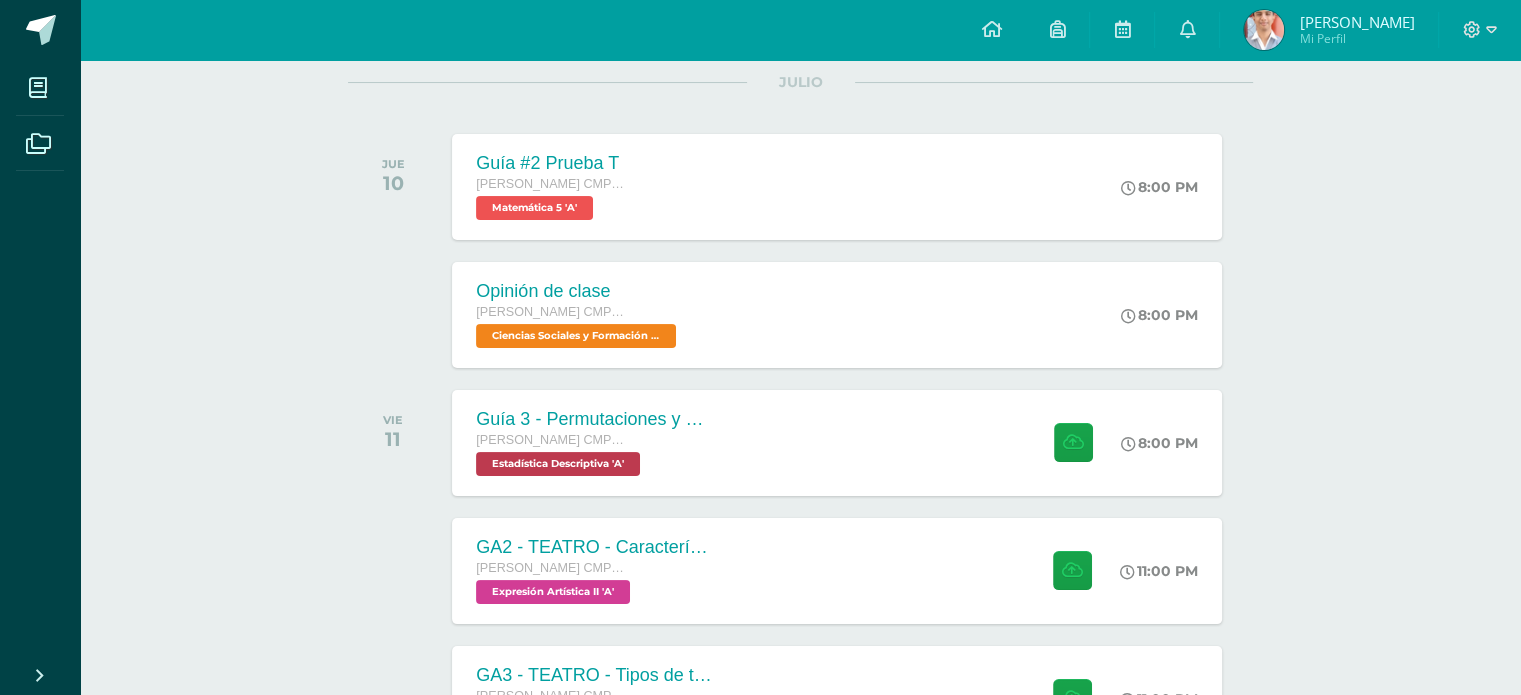 scroll, scrollTop: 268, scrollLeft: 0, axis: vertical 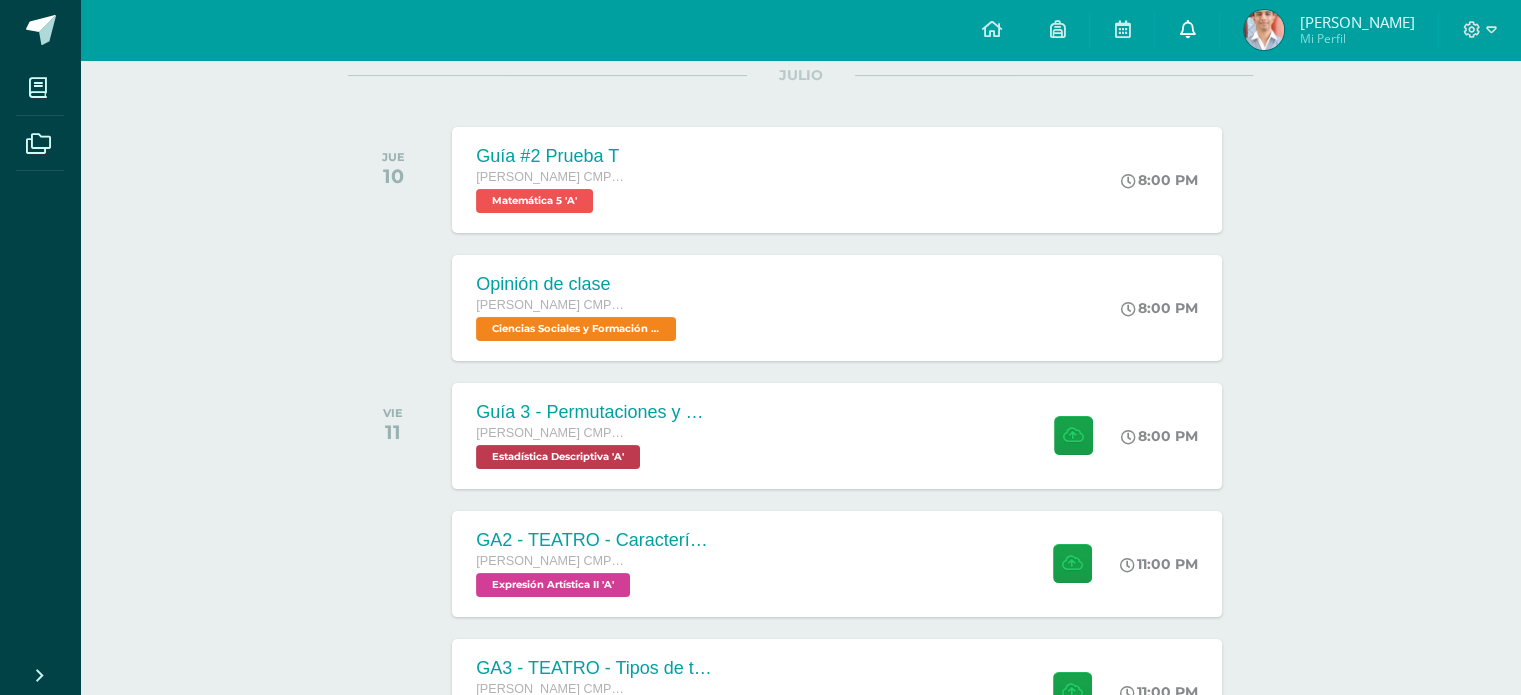 click at bounding box center (1187, 29) 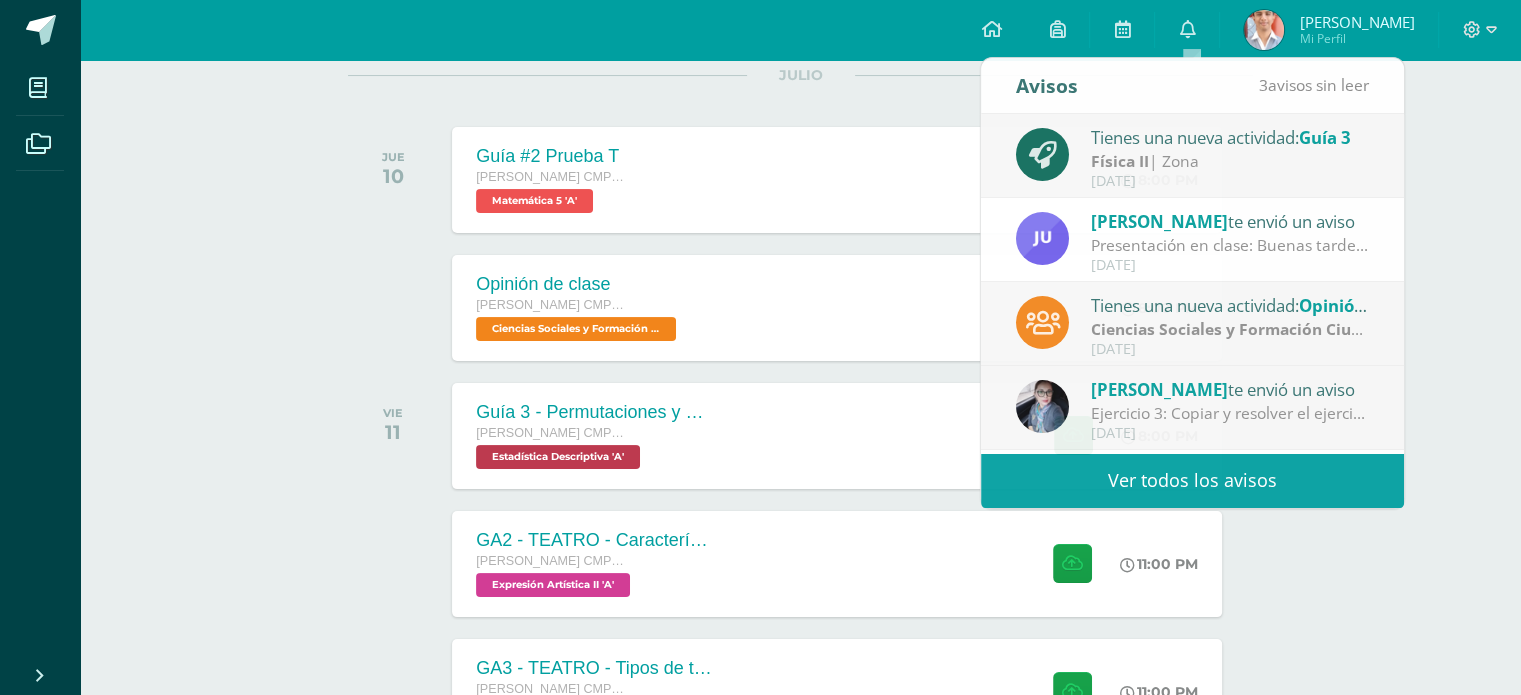 click on "Actividades recientes y próximas
Tablero
Pendientes de entrega
Entregadas
todas las Actividades
No tienes actividades
Échale un vistazo a los demás períodos o  sal y disfruta del [PERSON_NAME]
10
Guía #2 Prueba T
Quinto Bachillerato CMP Bachillerato en CCLL con Orientación en Computación
Matemática 5 'A'" at bounding box center (800, 1134) 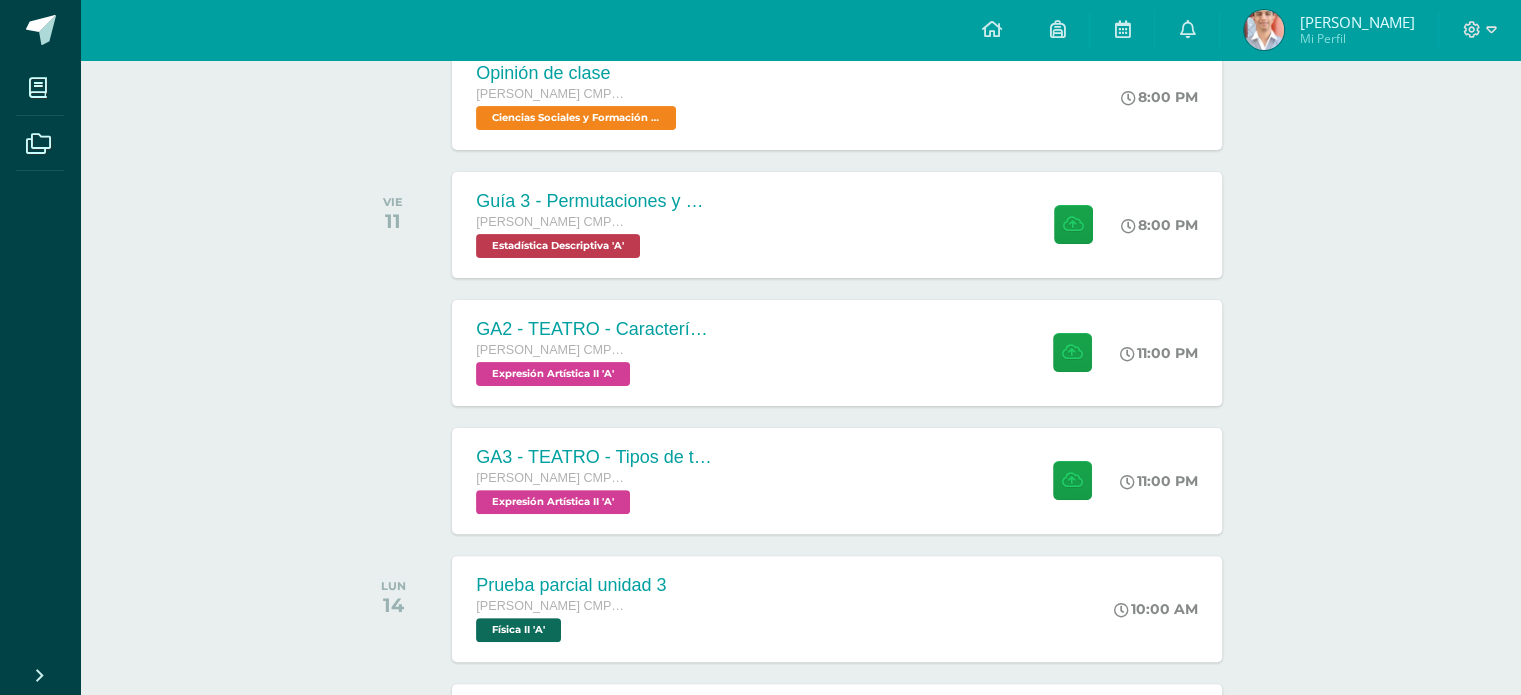 scroll, scrollTop: 499, scrollLeft: 0, axis: vertical 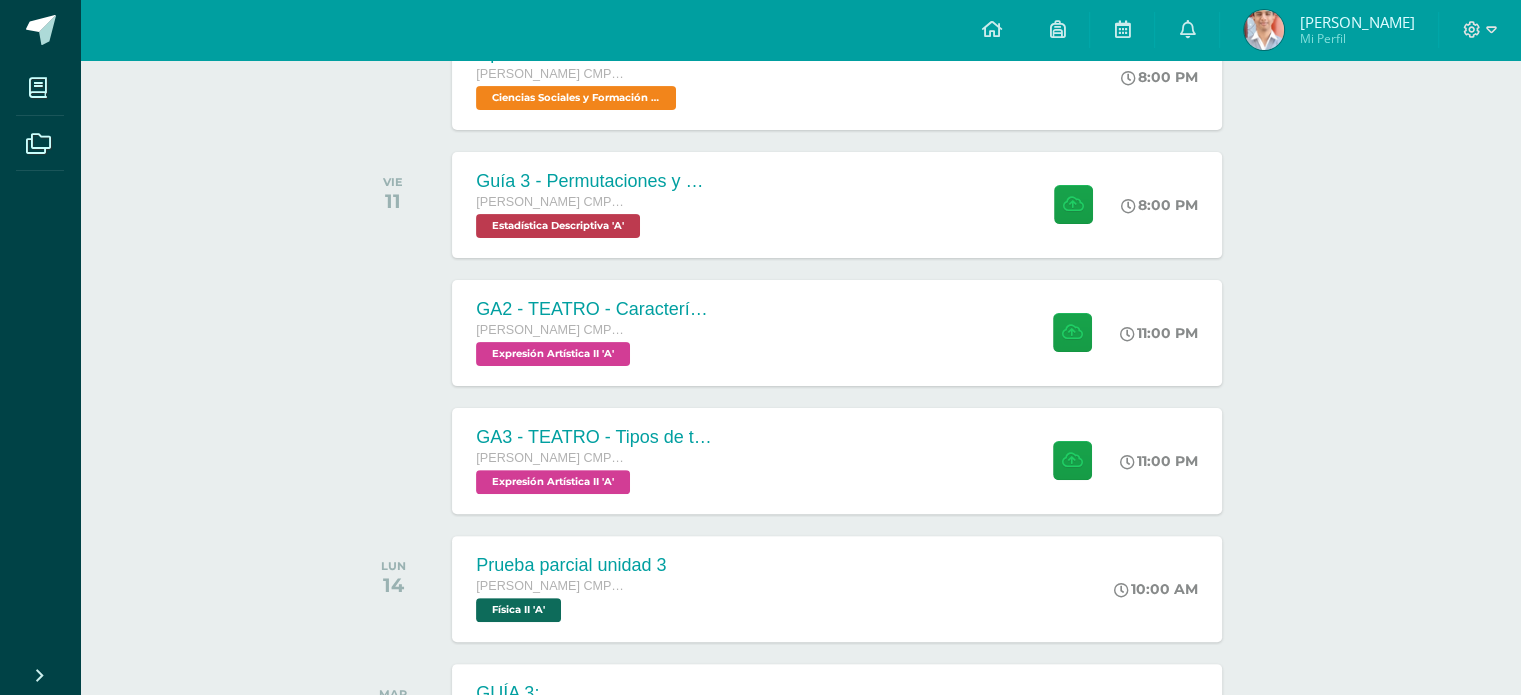 click on "Actividades recientes y próximas
Tablero
Pendientes de entrega
Entregadas
todas las Actividades
No tienes actividades
Échale un vistazo a los demás períodos o  sal y disfruta del [PERSON_NAME]
10
Guía #2 Prueba T
Quinto Bachillerato CMP Bachillerato en CCLL con Orientación en Computación
Matemática 5 'A'" at bounding box center [800, 903] 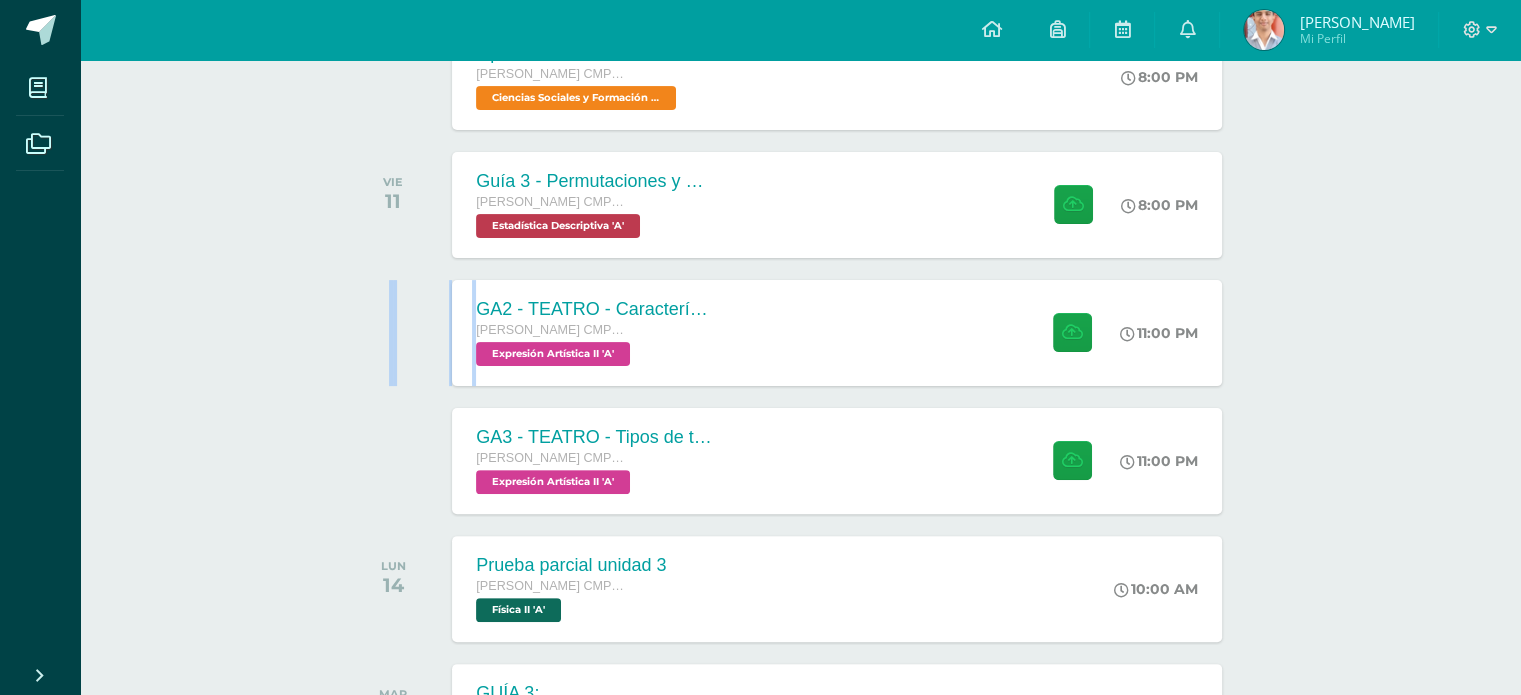 click on "Actividades recientes y próximas
Tablero
Pendientes de entrega
Entregadas
todas las Actividades
No tienes actividades
Échale un vistazo a los demás períodos o  sal y disfruta del [PERSON_NAME]
10
Guía #2 Prueba T
Quinto Bachillerato CMP Bachillerato en CCLL con Orientación en Computación
Matemática 5 'A'" at bounding box center [800, 903] 